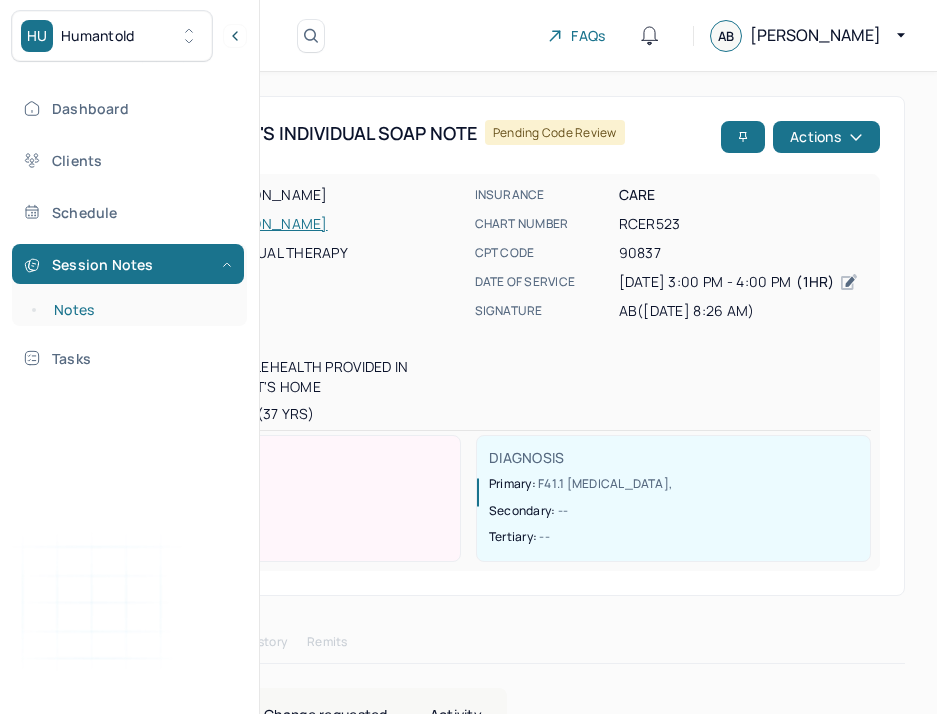 scroll, scrollTop: 0, scrollLeft: 0, axis: both 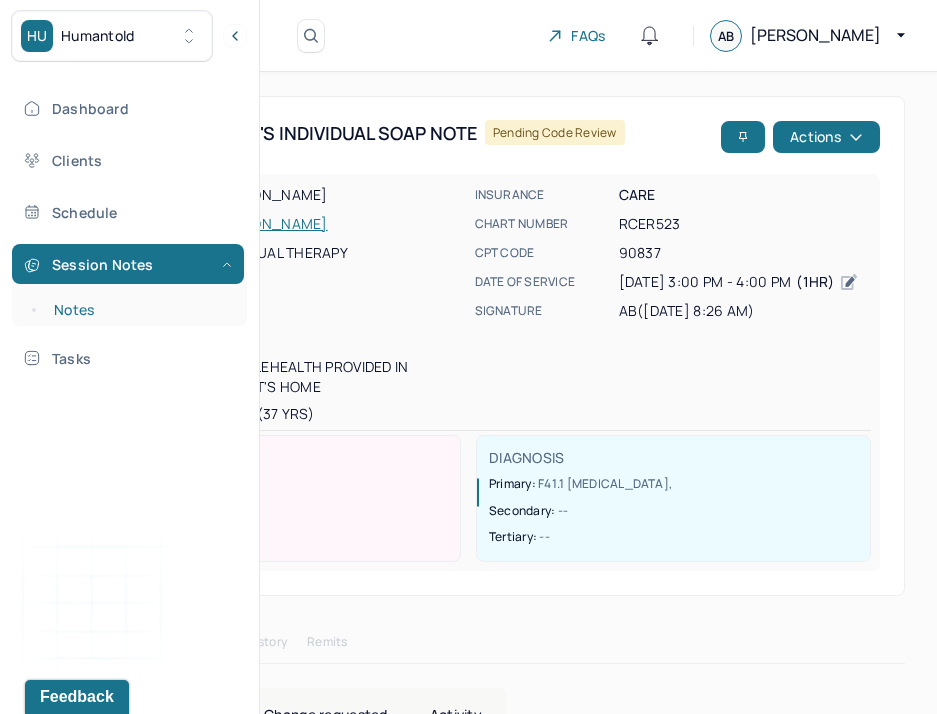 click on "Notes" at bounding box center [139, 310] 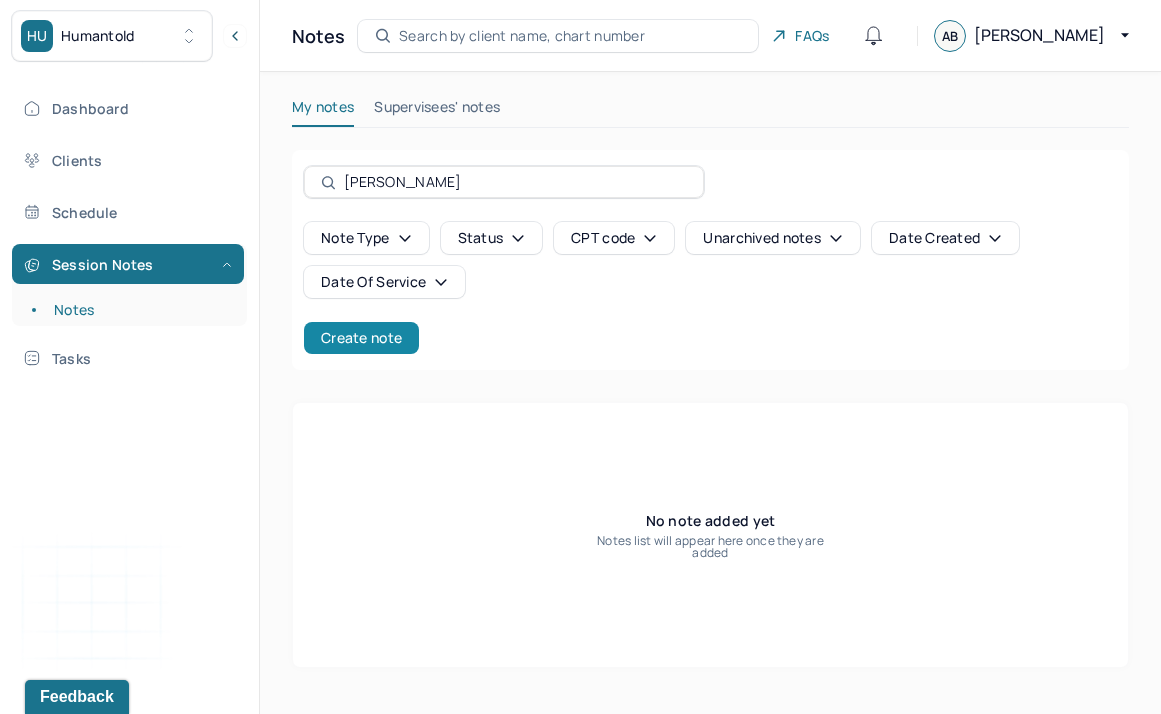 click on "Create note" at bounding box center [361, 338] 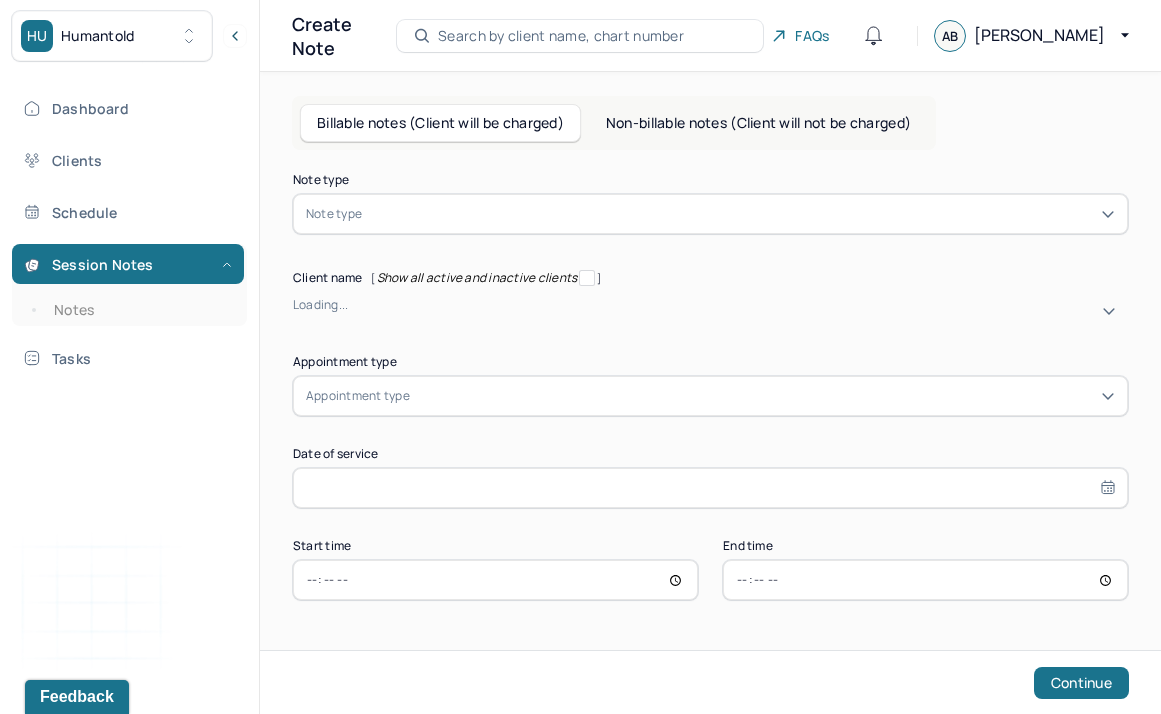 click at bounding box center [466, 214] 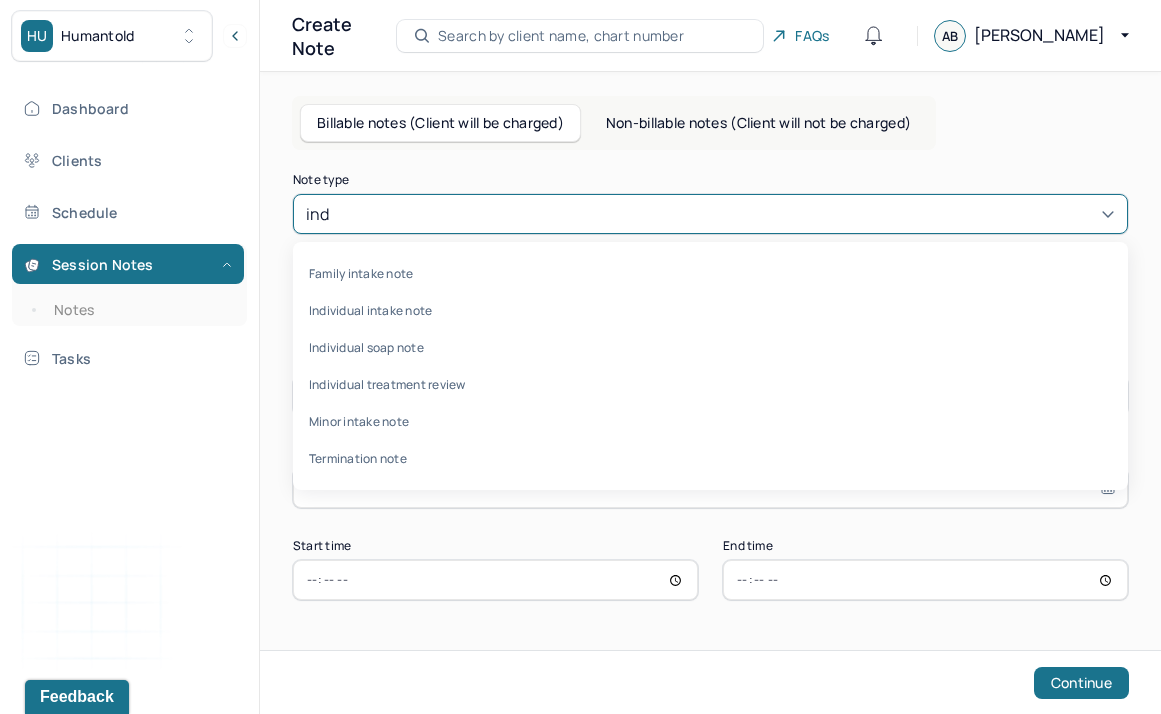type on "indi" 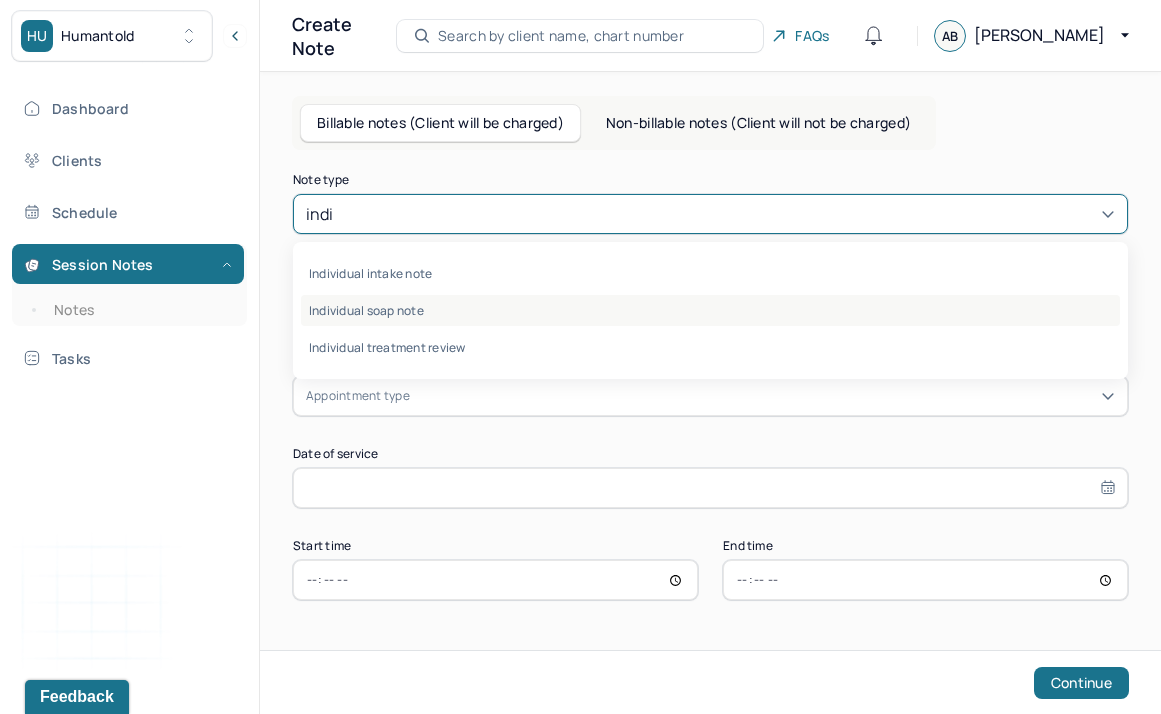 click on "Individual soap note" at bounding box center (710, 310) 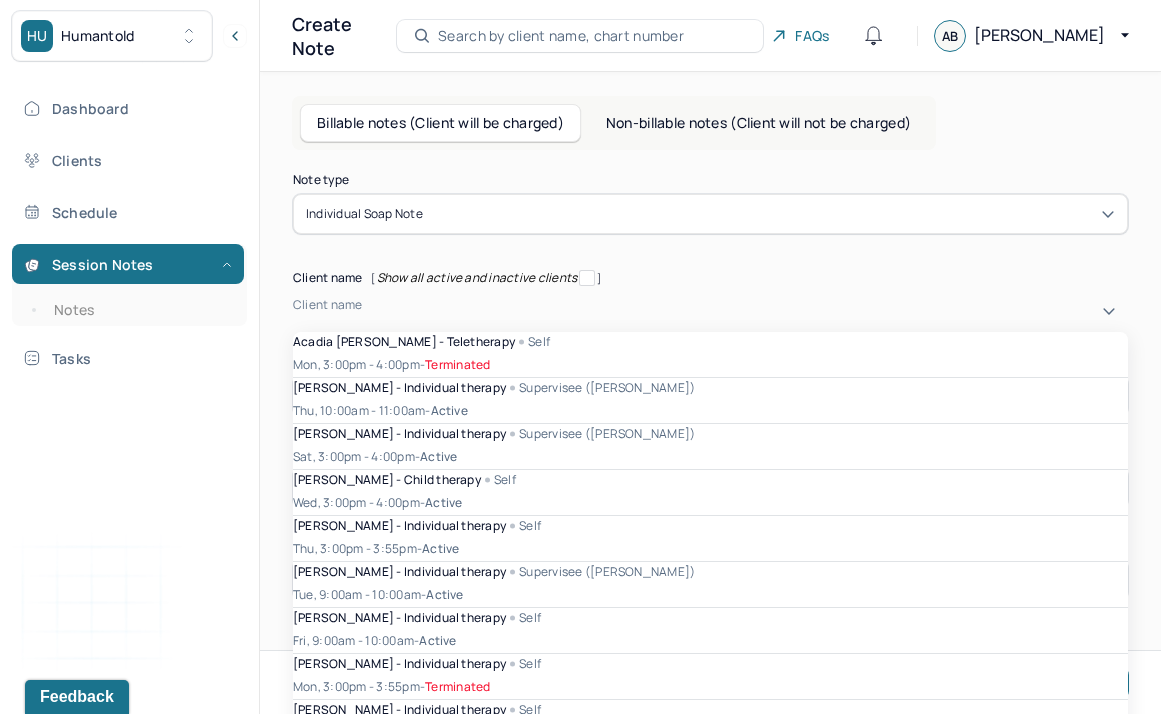 click at bounding box center (710, 318) 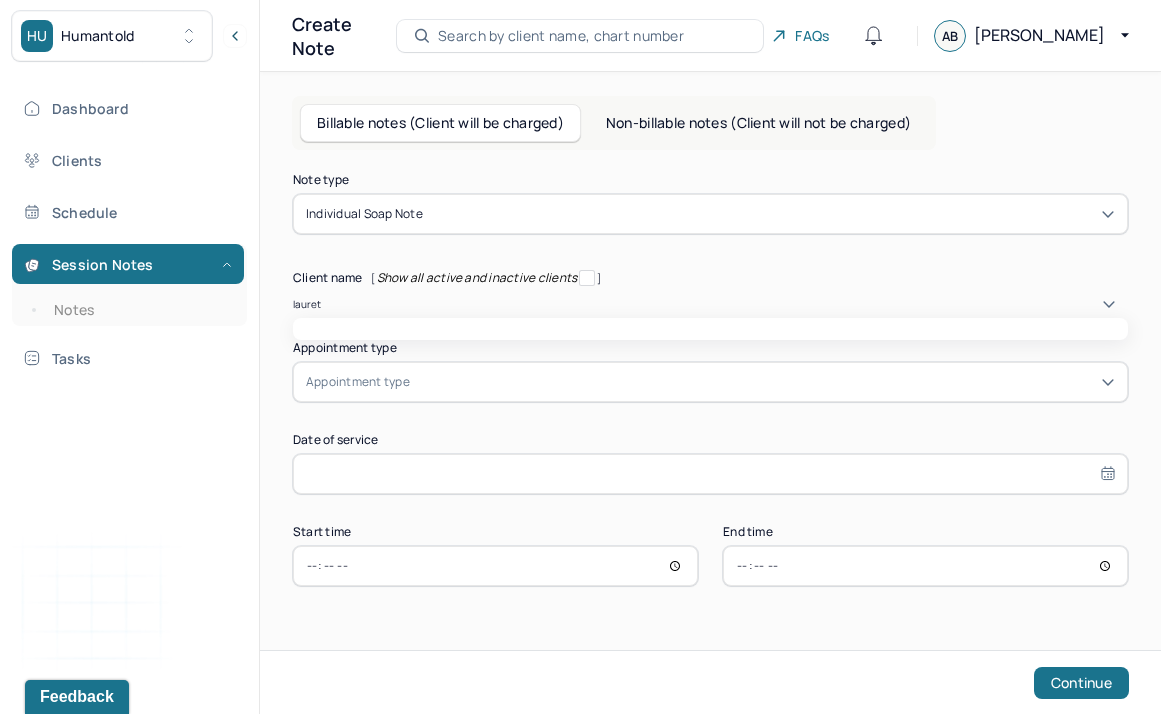 type on "laurett" 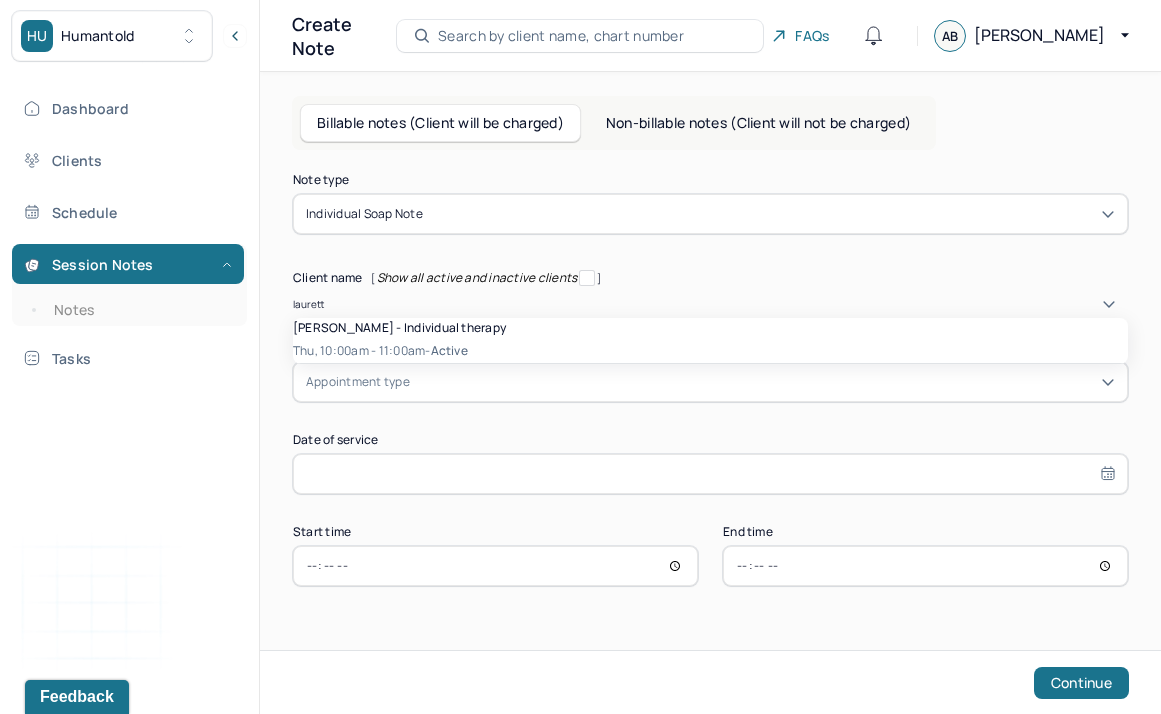 click on "[PERSON_NAME] - Individual therapy" at bounding box center (399, 327) 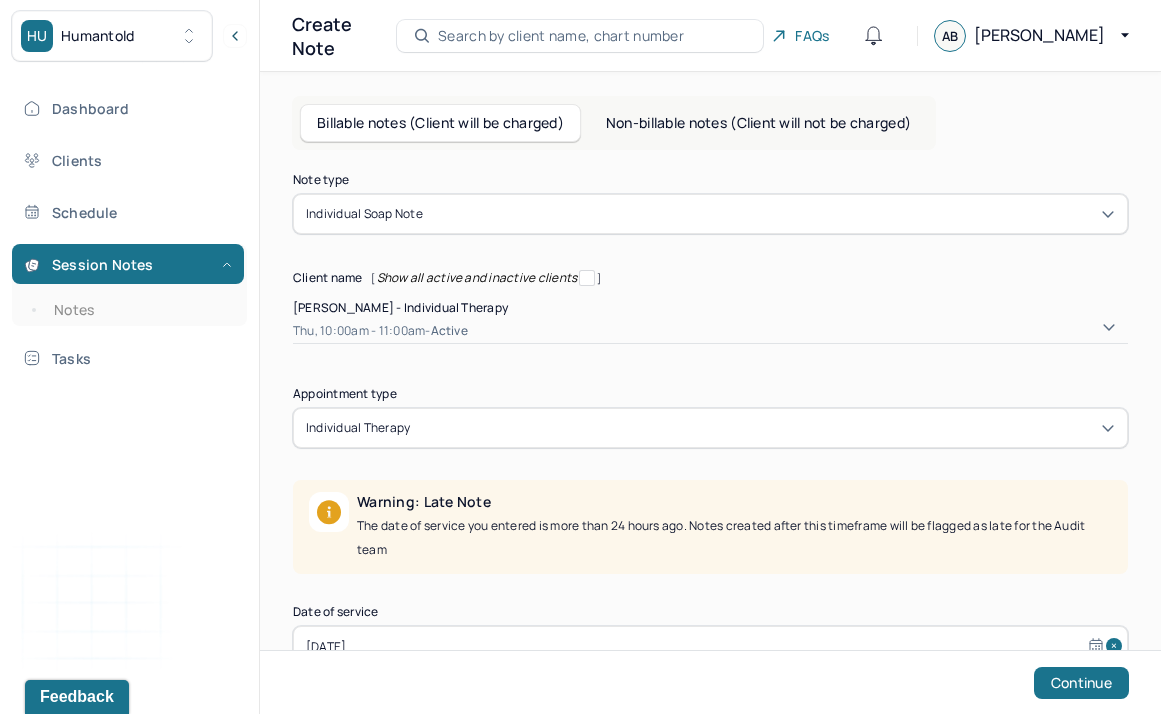 scroll, scrollTop: 84, scrollLeft: 0, axis: vertical 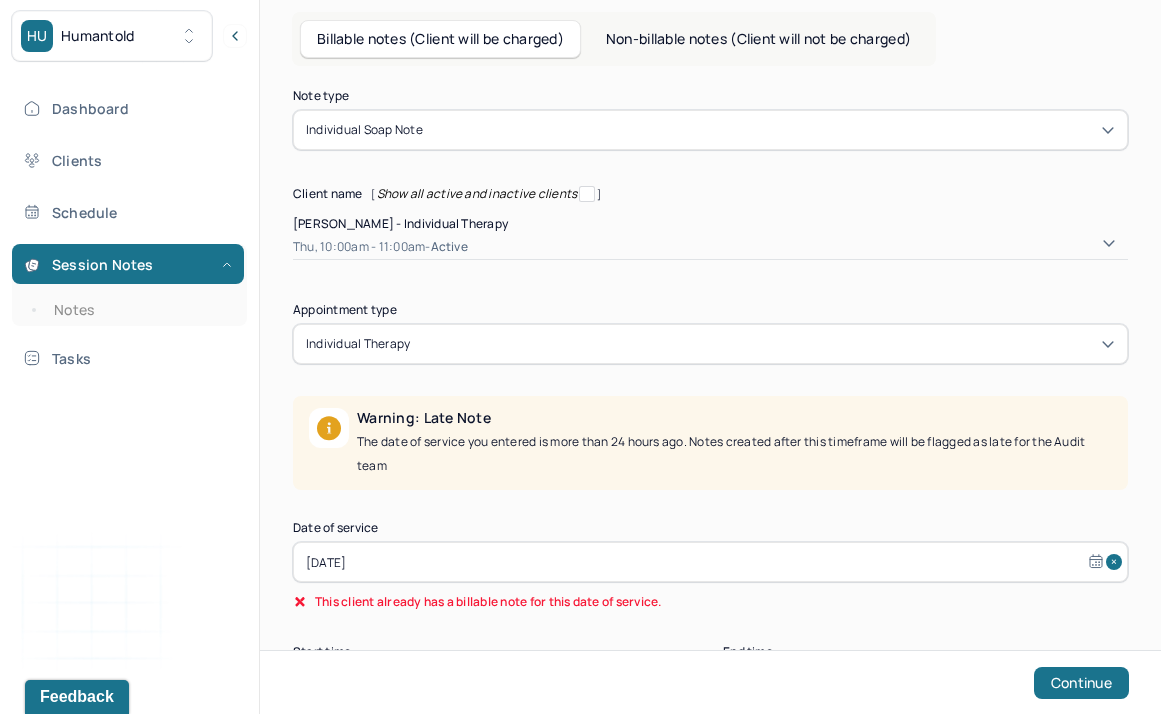 select on "6" 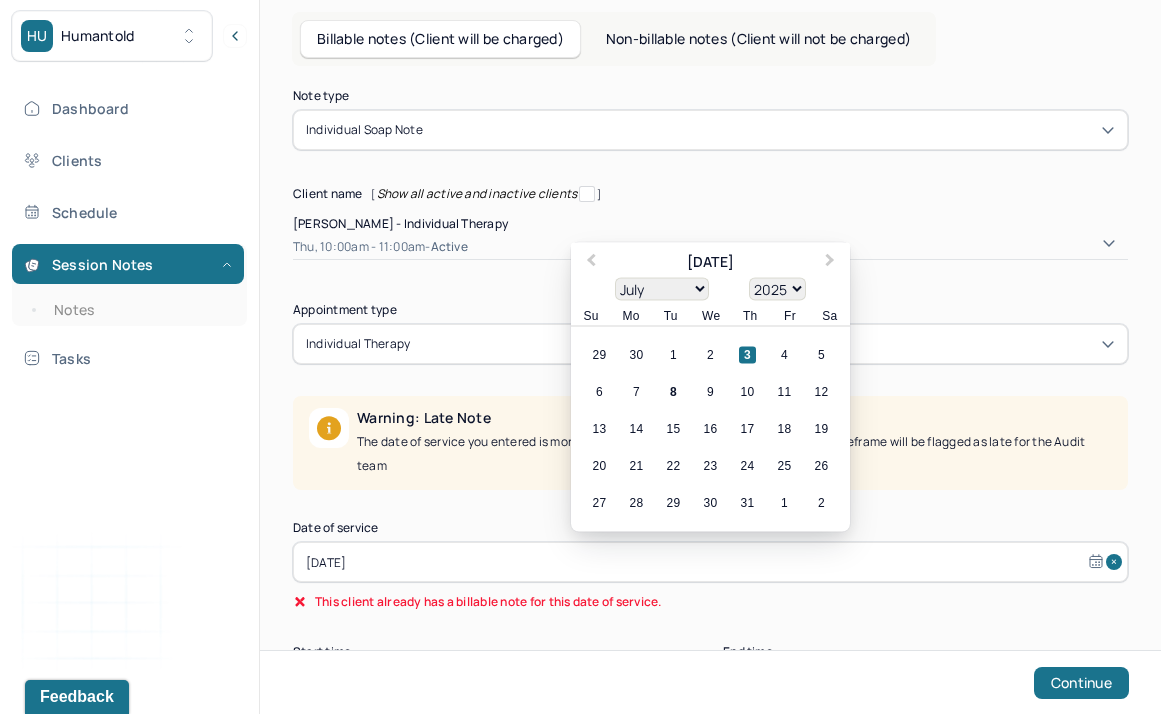 click on "[DATE]" at bounding box center (710, 562) 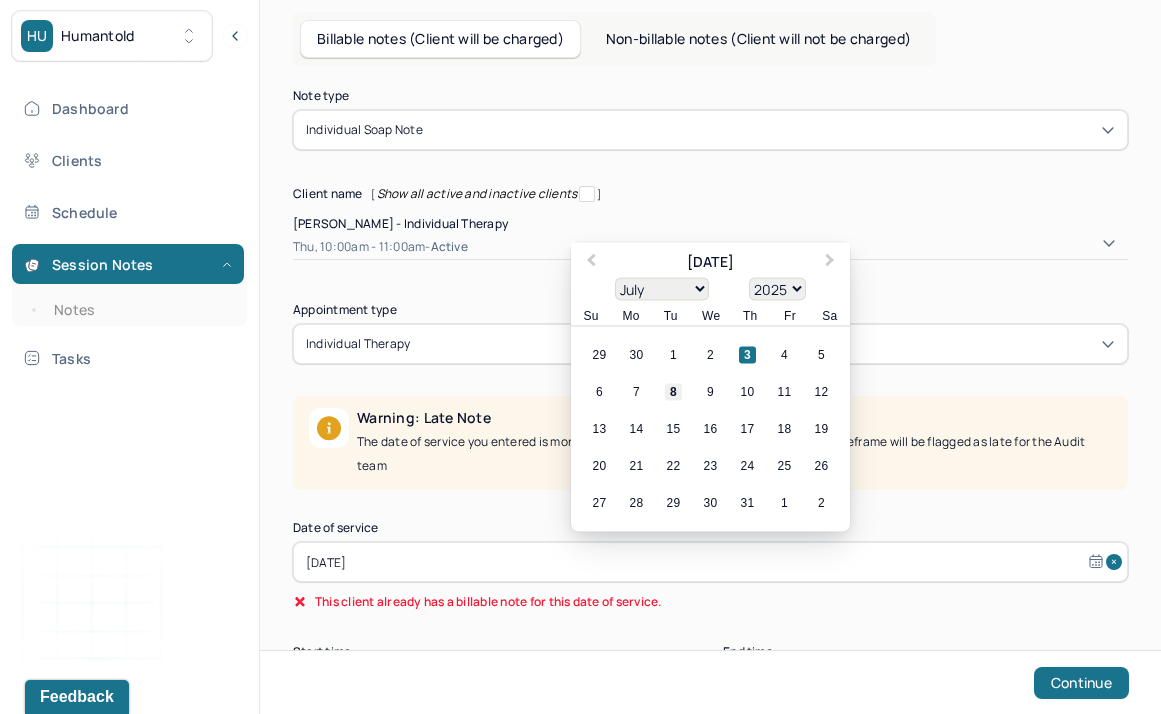 click on "8" at bounding box center [673, 392] 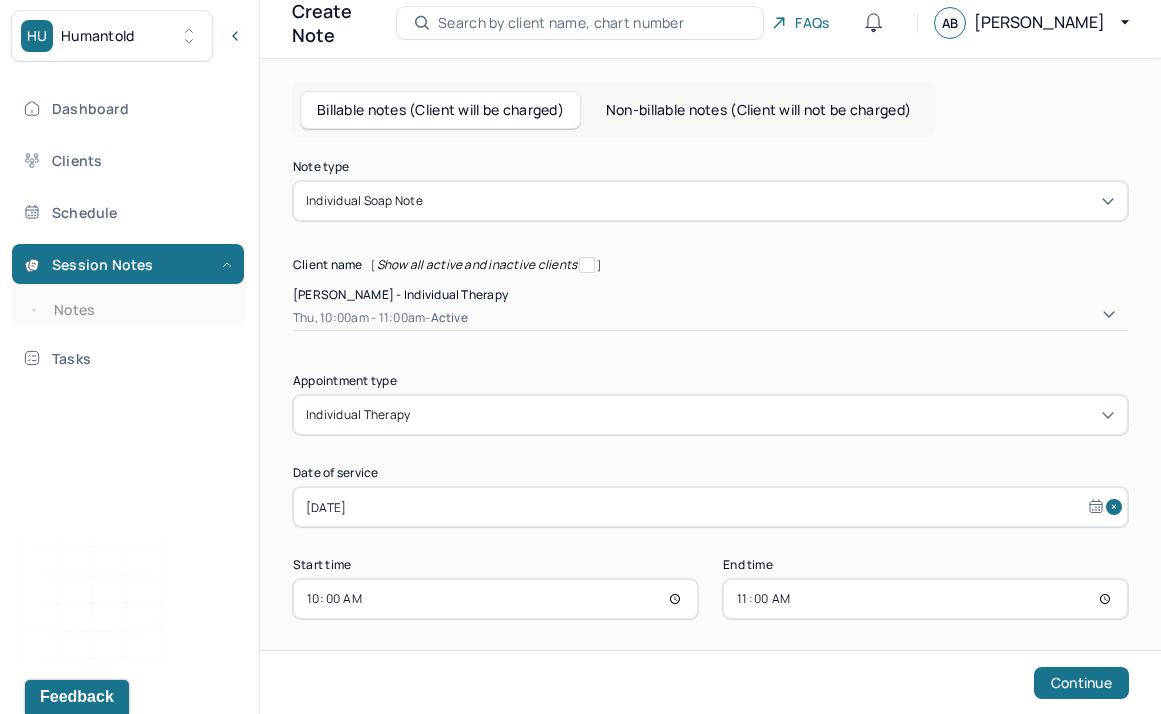 click on "10:00" at bounding box center (495, 599) 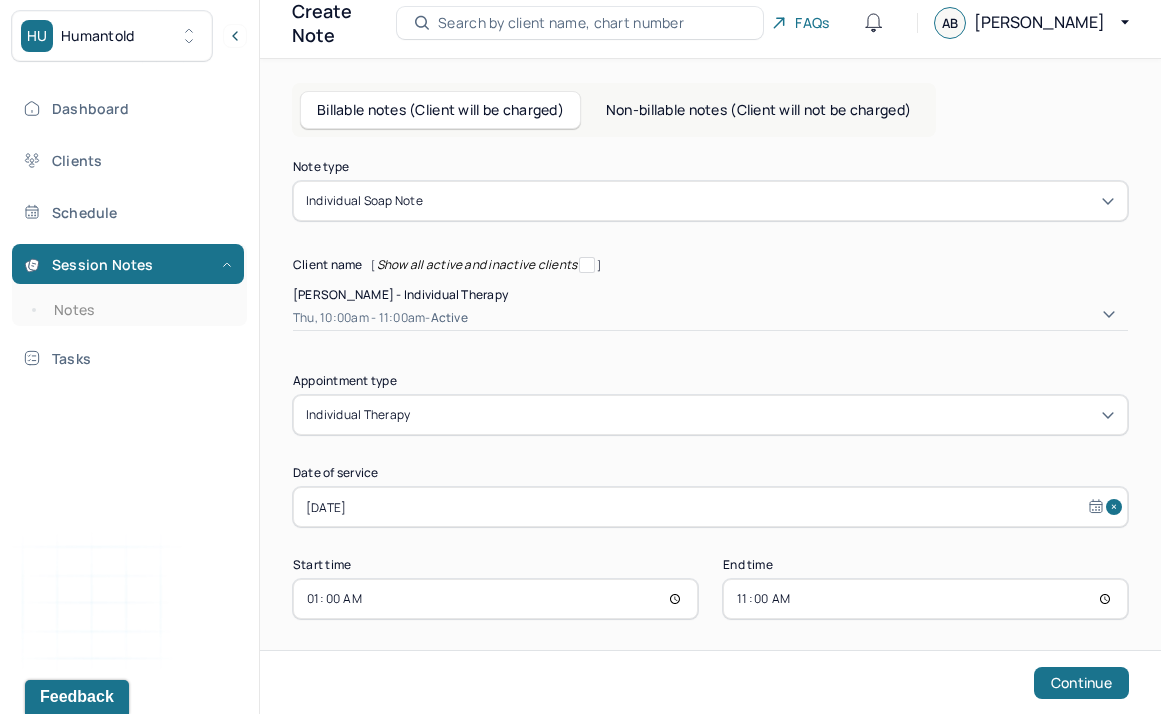 click on "01:00" at bounding box center (495, 599) 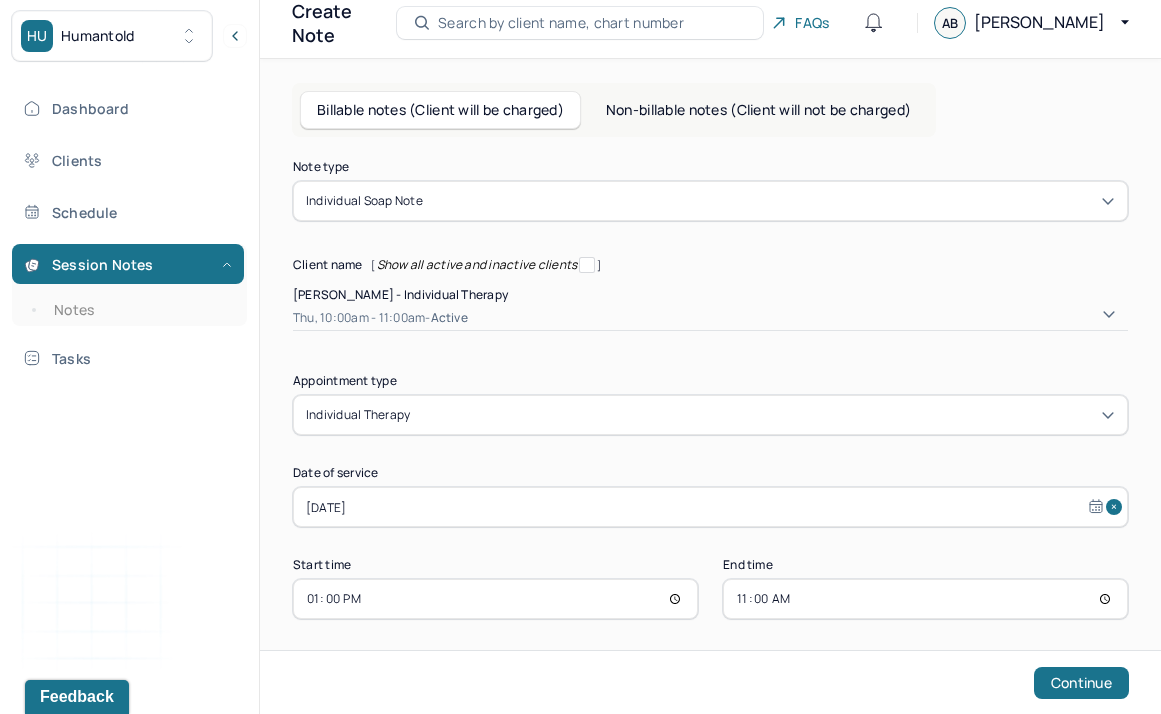 click on "11:00" at bounding box center [925, 599] 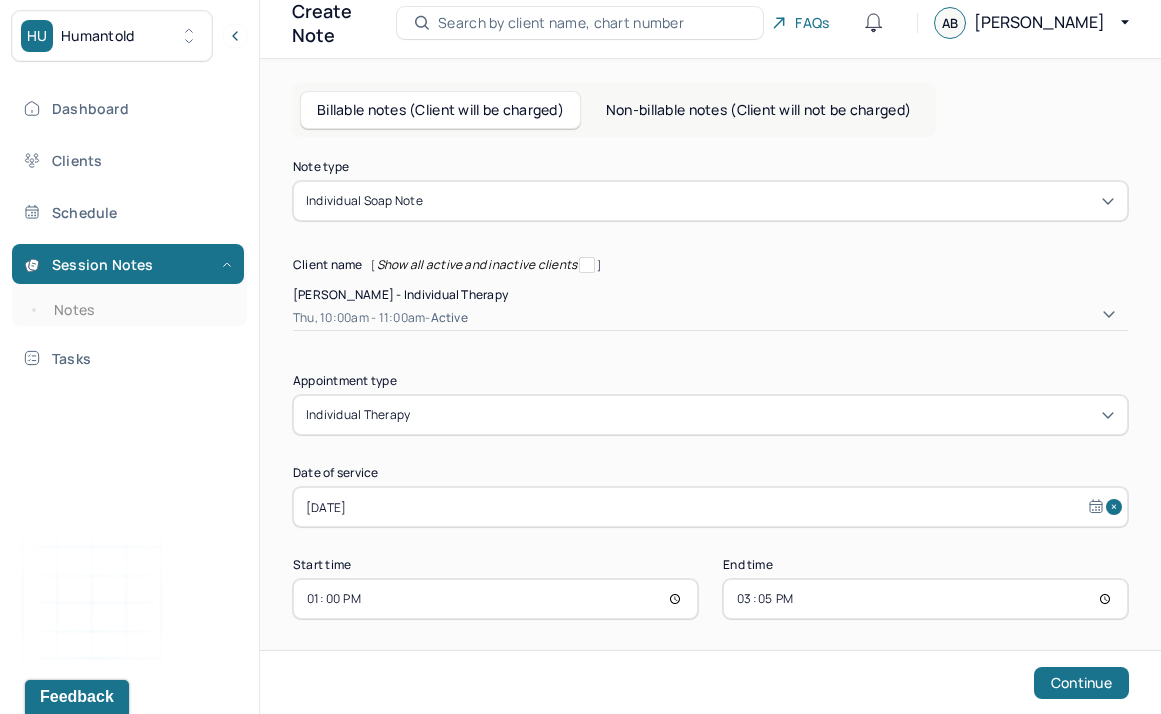 click on "15:05" at bounding box center (925, 599) 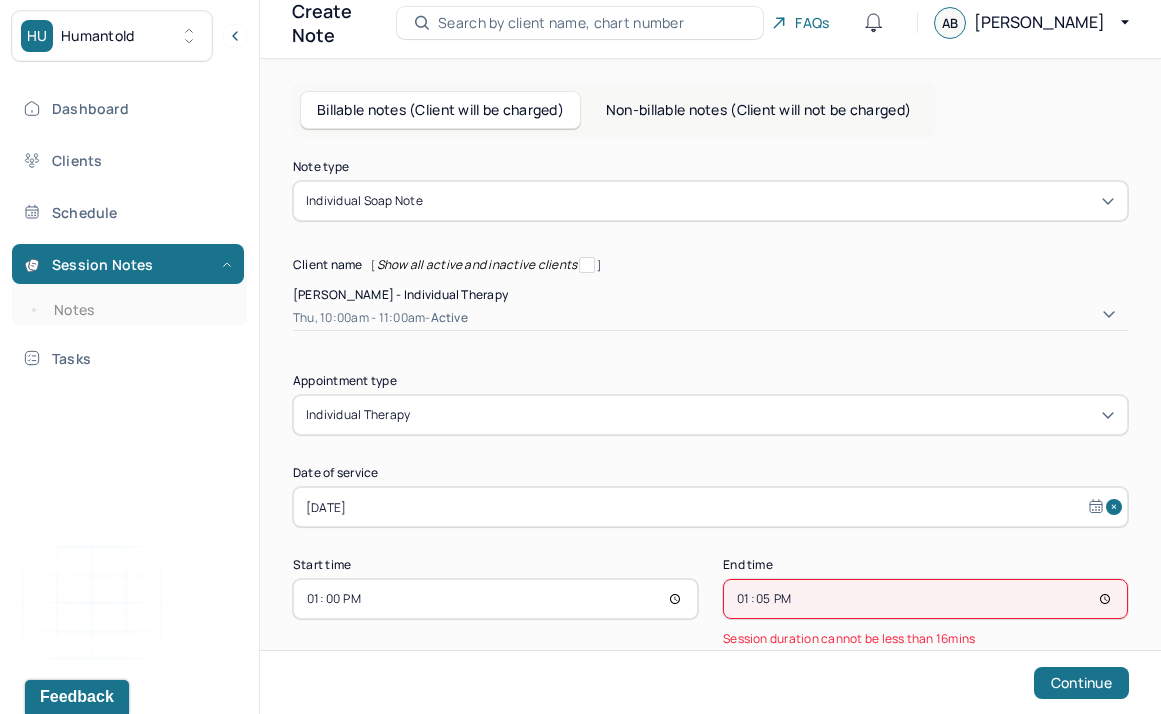 click on "13:05" at bounding box center (925, 599) 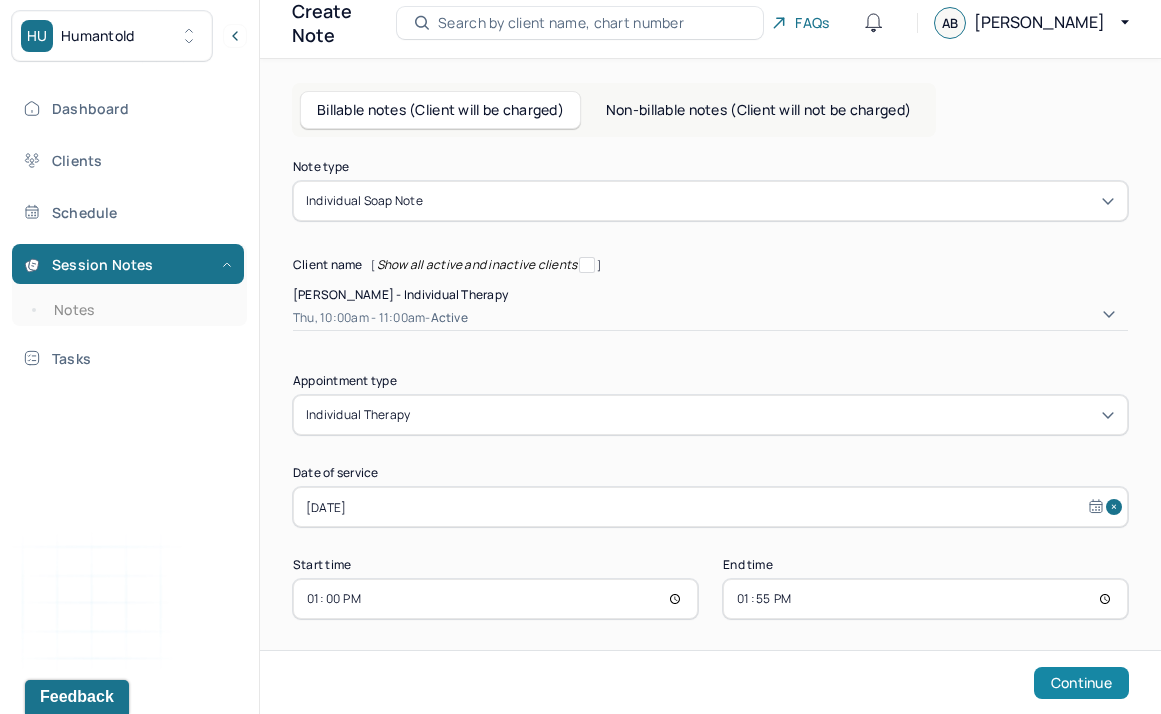 click on "Continue" at bounding box center (1081, 683) 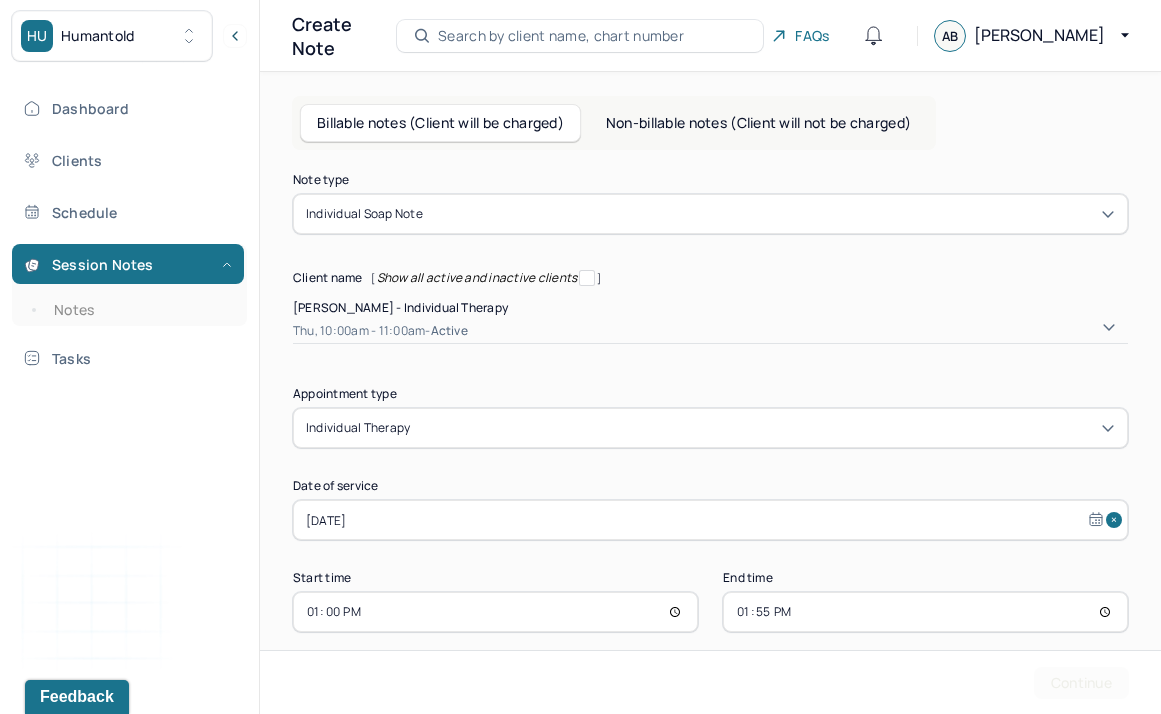 scroll, scrollTop: 13, scrollLeft: 0, axis: vertical 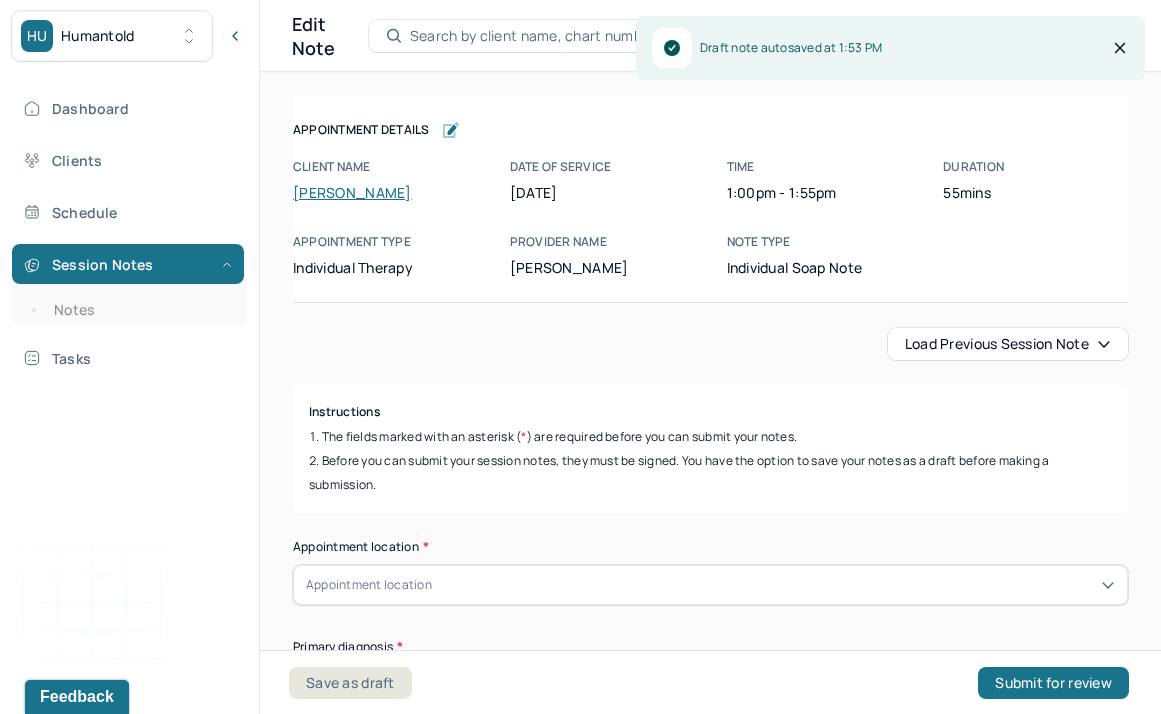 click on "Load previous session note" at bounding box center (1008, 344) 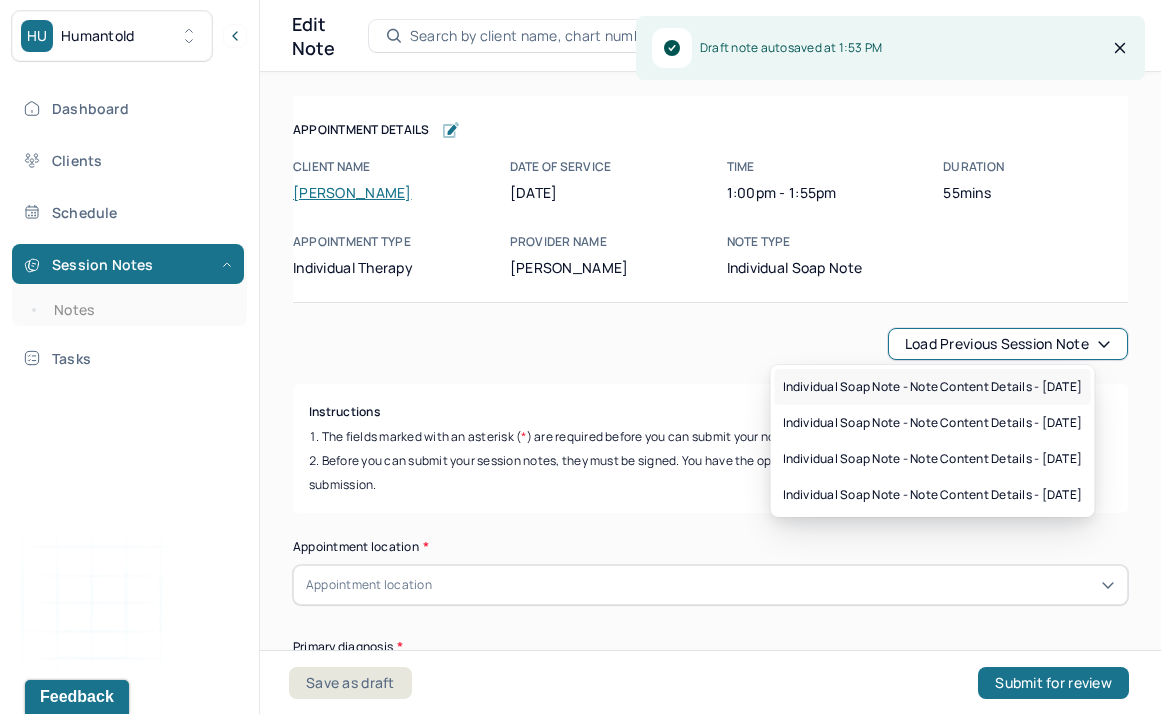click on "Individual soap note   - Note content Details -   [DATE]" at bounding box center [933, 387] 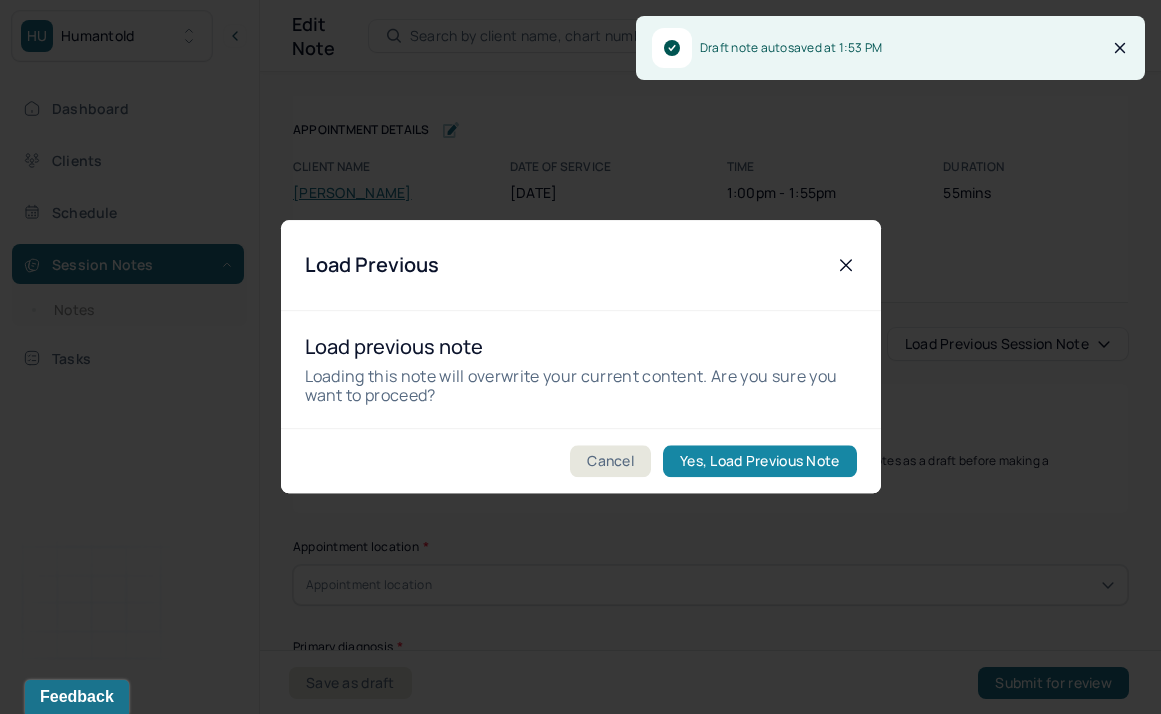 click on "Yes, Load Previous Note" at bounding box center [759, 462] 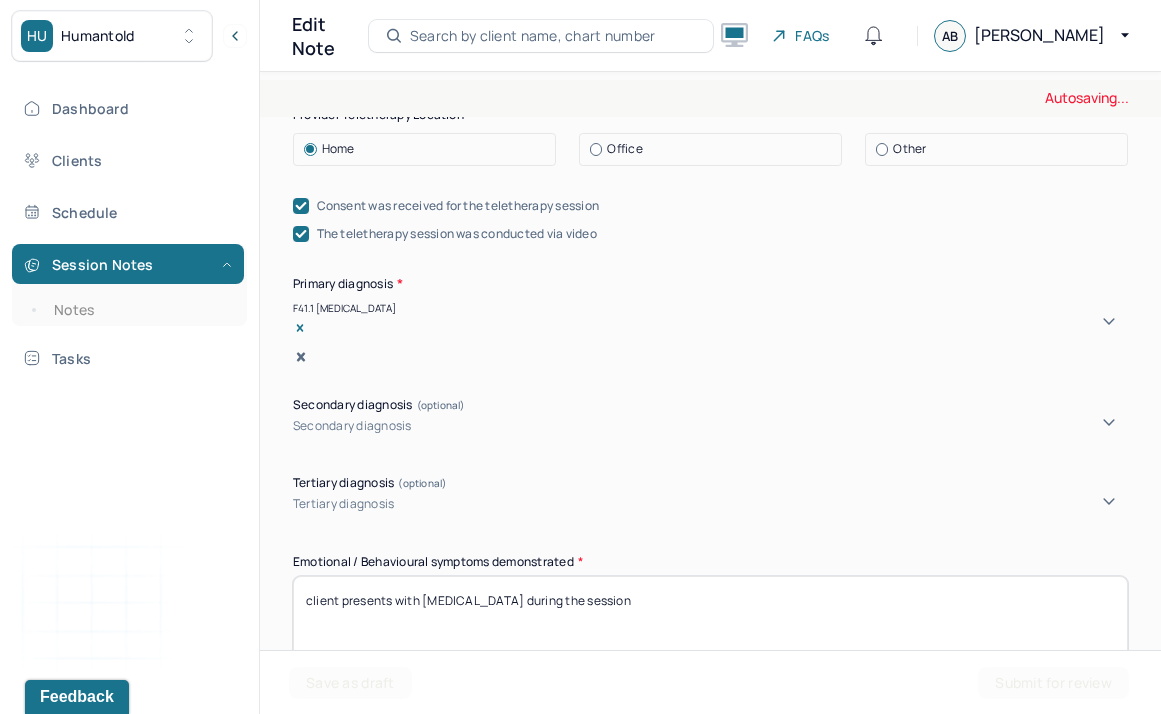 scroll, scrollTop: 775, scrollLeft: 0, axis: vertical 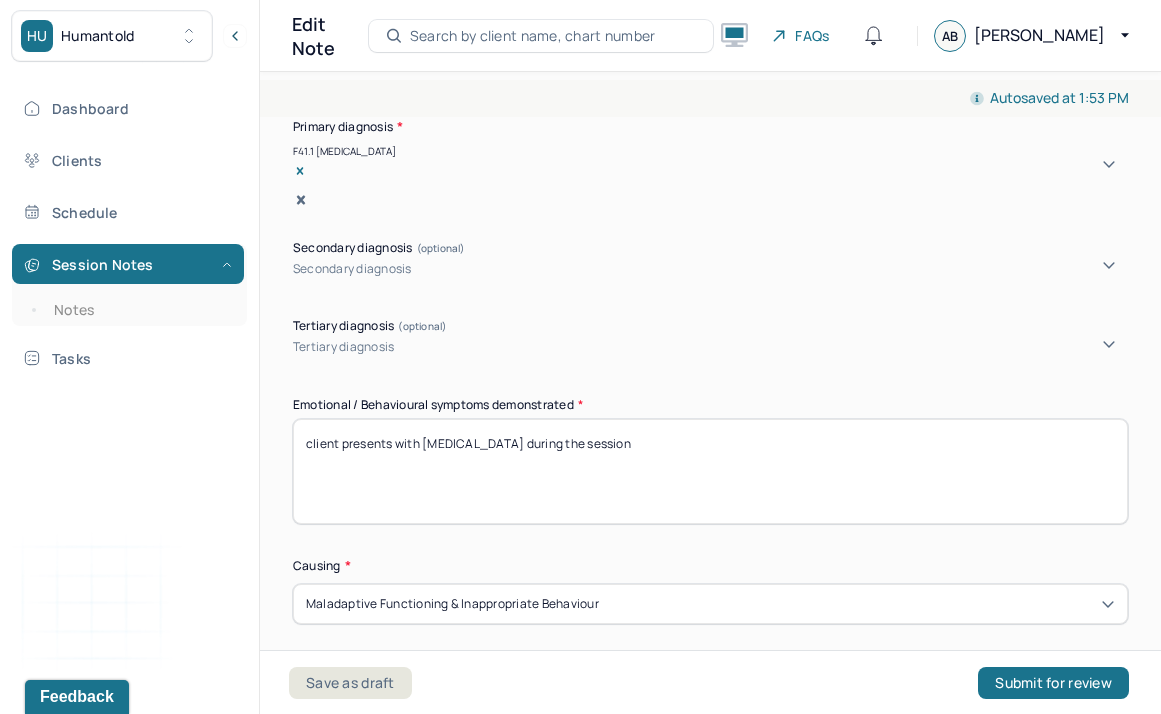 drag, startPoint x: 697, startPoint y: 451, endPoint x: 399, endPoint y: 451, distance: 298 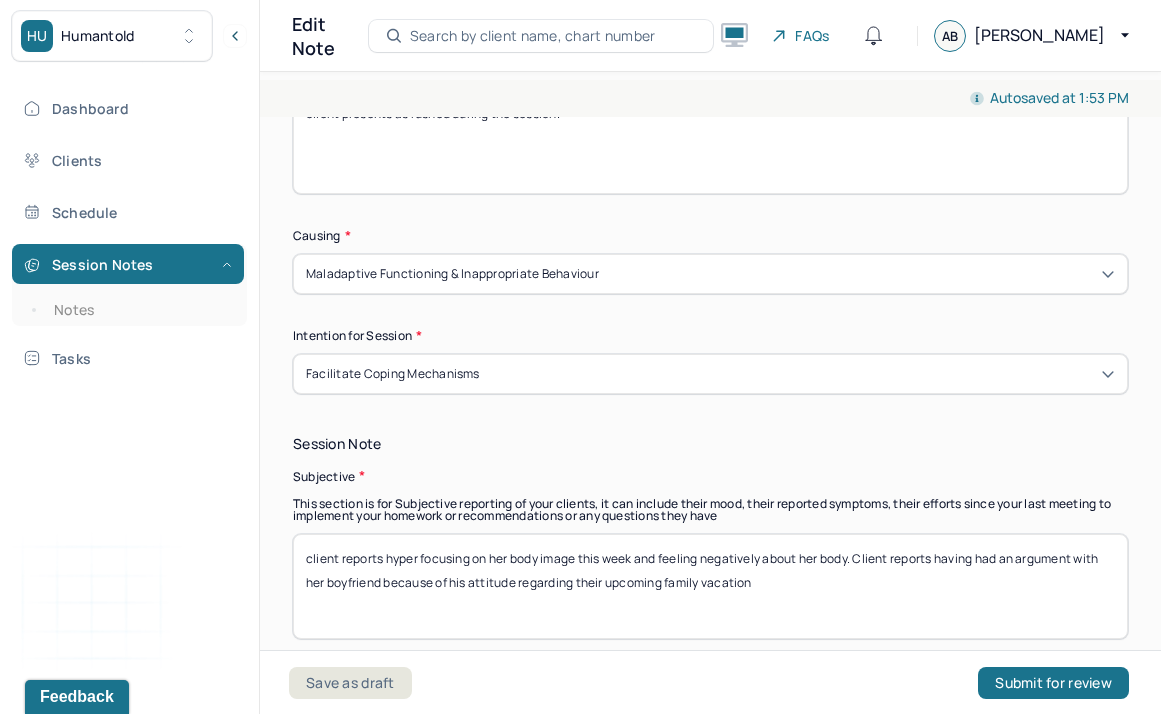 scroll, scrollTop: 1153, scrollLeft: 0, axis: vertical 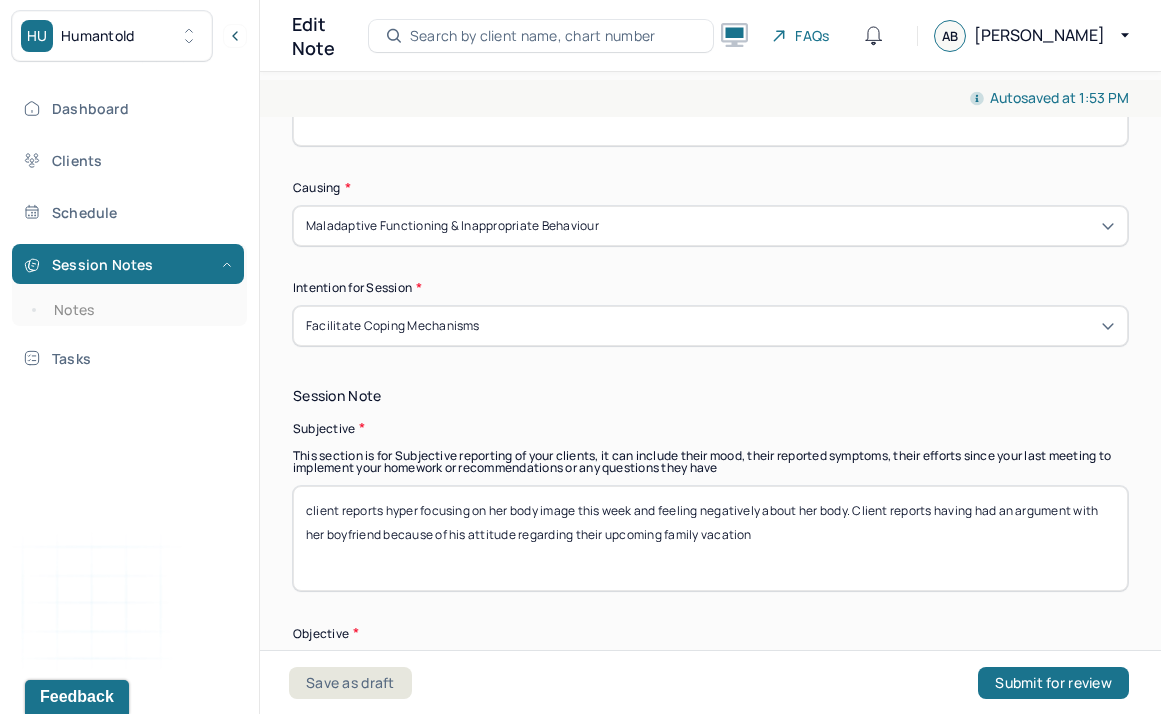 type on "client presents as rushed during the session." 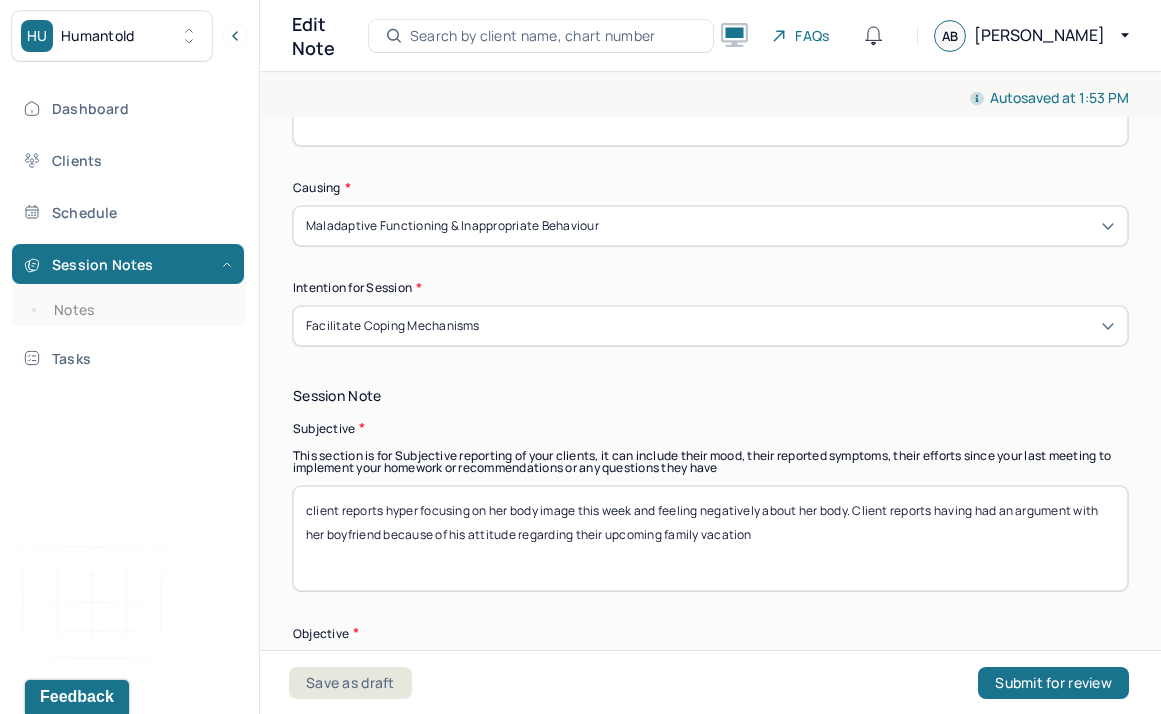 drag, startPoint x: 775, startPoint y: 546, endPoint x: 387, endPoint y: 507, distance: 389.95514 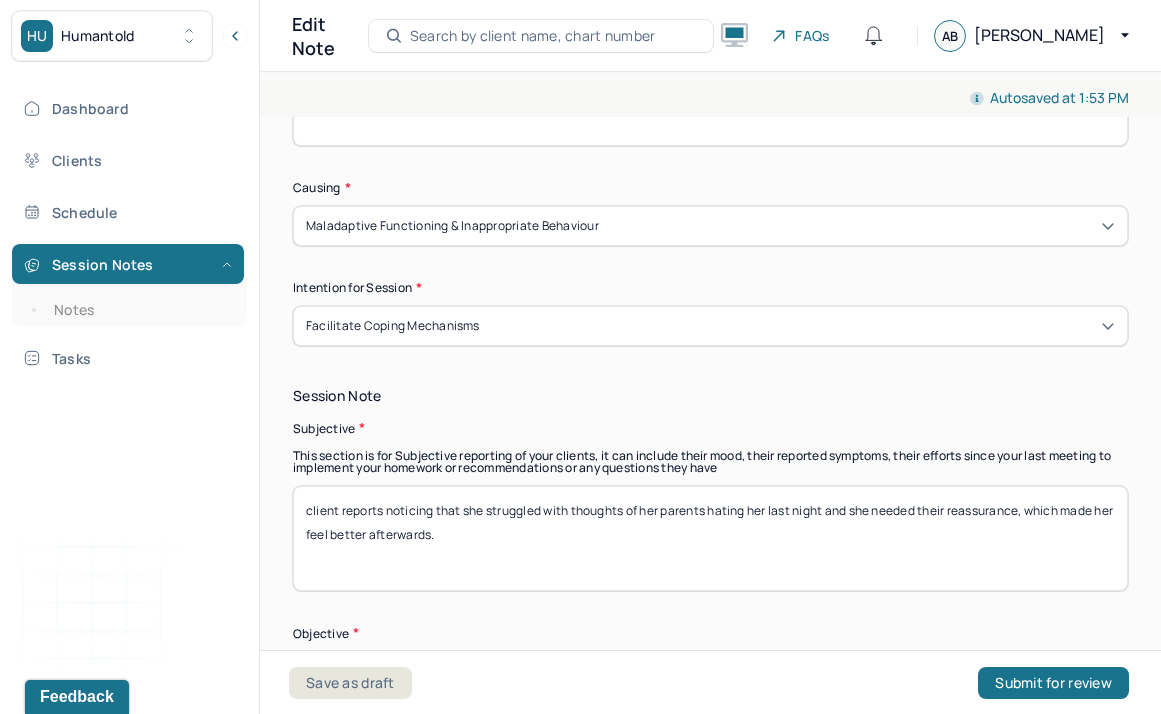 click on "client reports noticing that she struggled with thoughts of her parents hating her last night and she needed their reasurance, which made her feel better afterwards." at bounding box center (710, 538) 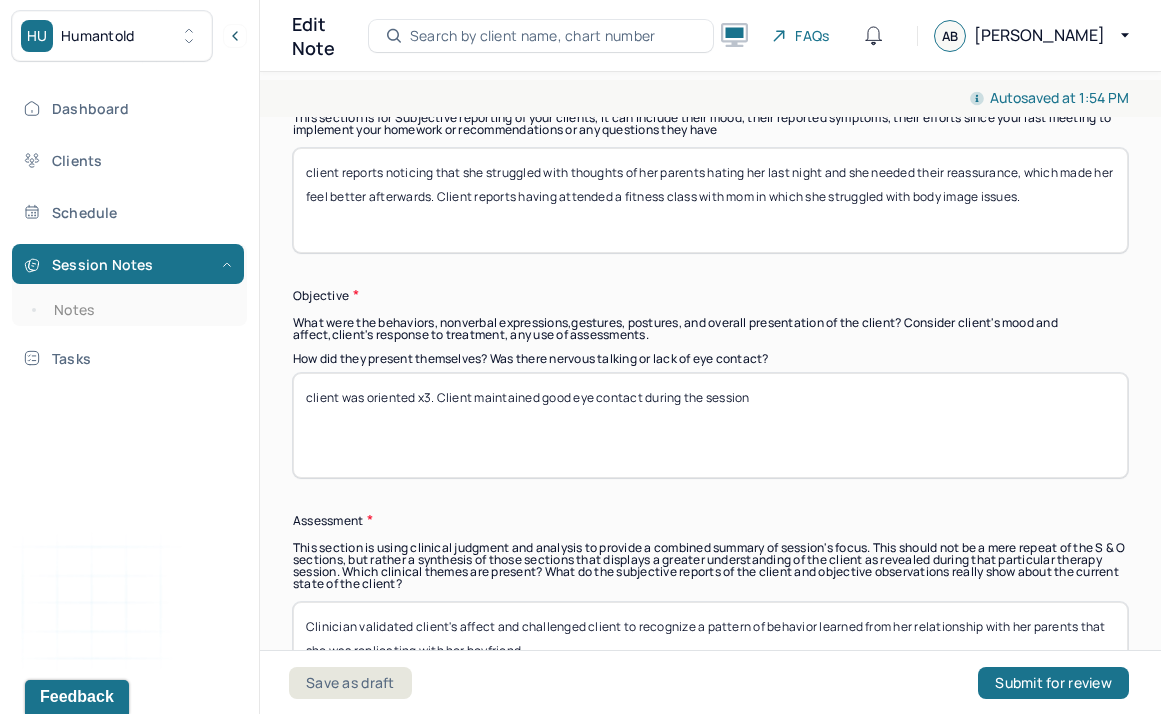 scroll, scrollTop: 1517, scrollLeft: 0, axis: vertical 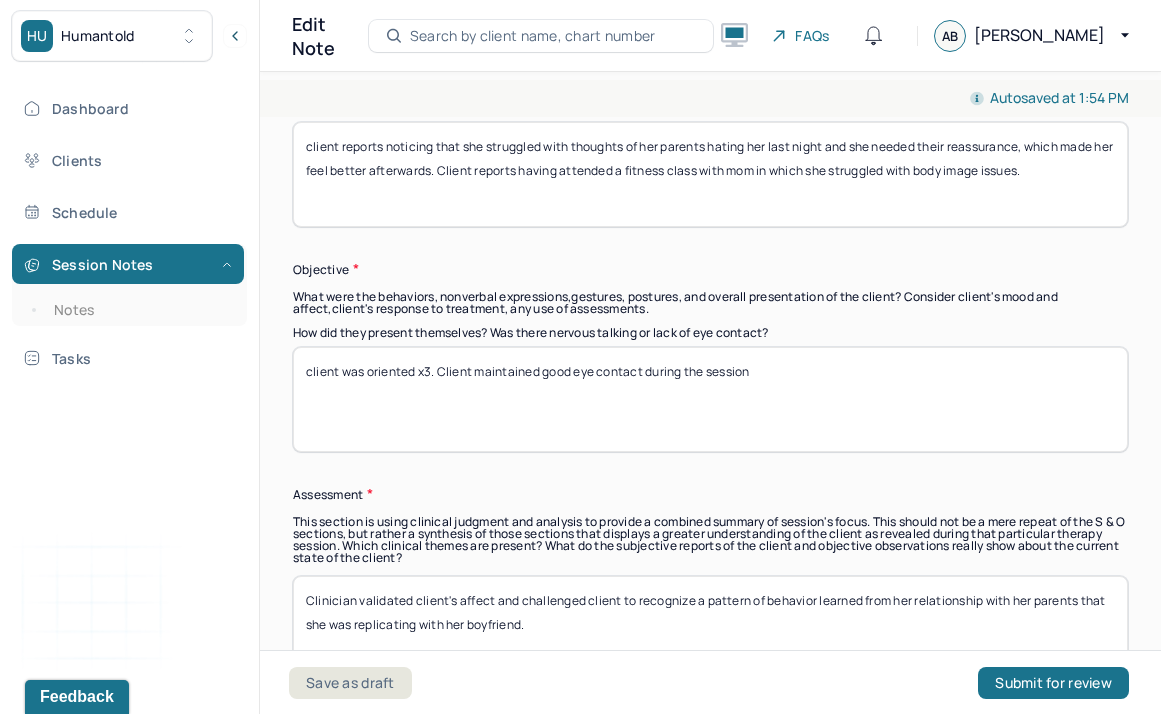 type on "client reports noticing that she struggled with thoughts of her parents hating her last night and she needed their reassurance, which made her feel better afterwards. Client reports having attended a fitness class with mom in which she struggled with body image issues." 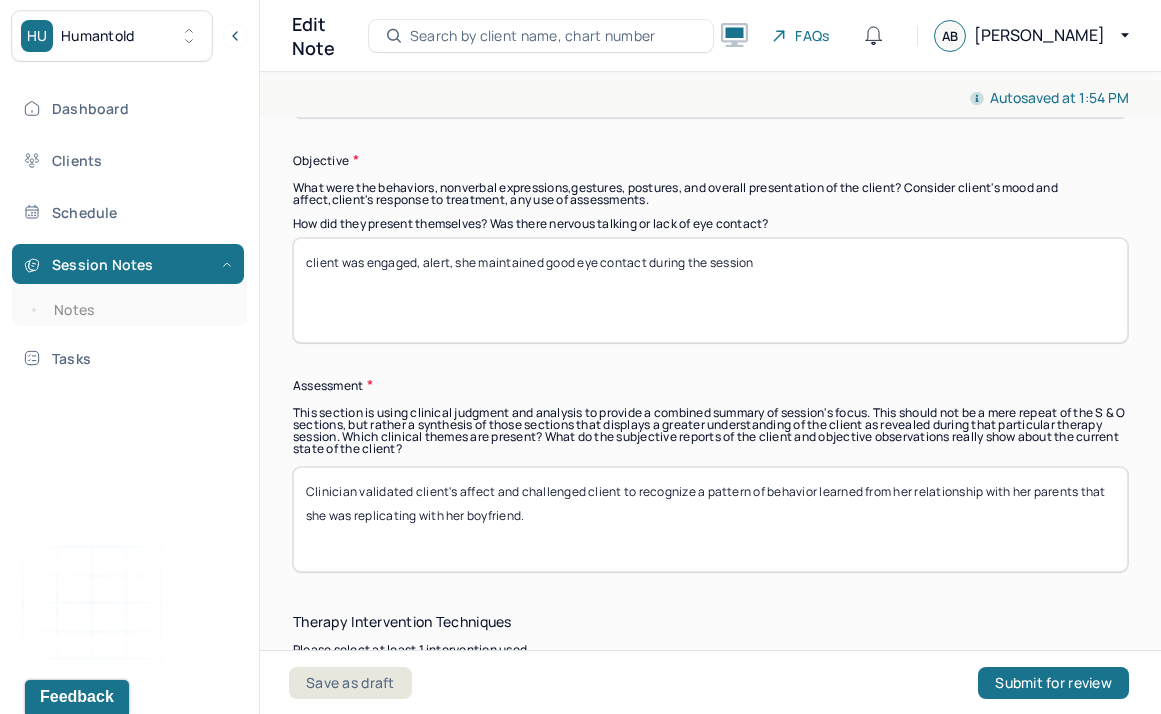 scroll, scrollTop: 1637, scrollLeft: 0, axis: vertical 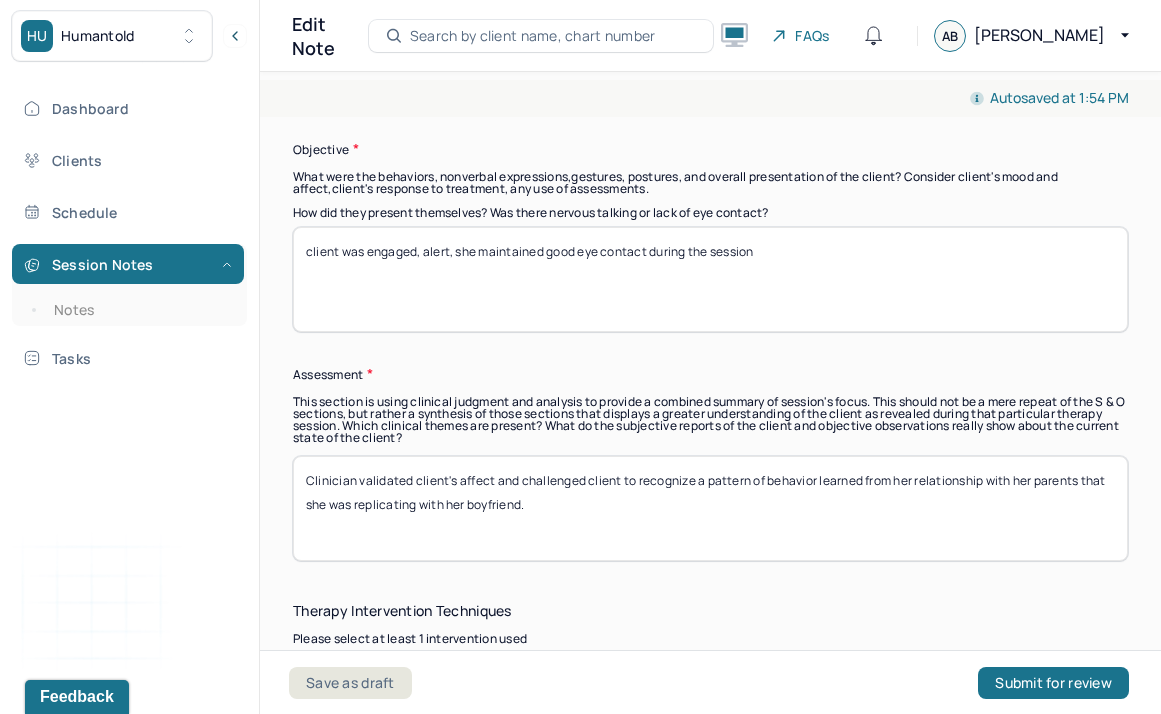 type on "client was engaged, alert, she maintained good eye contact during the session" 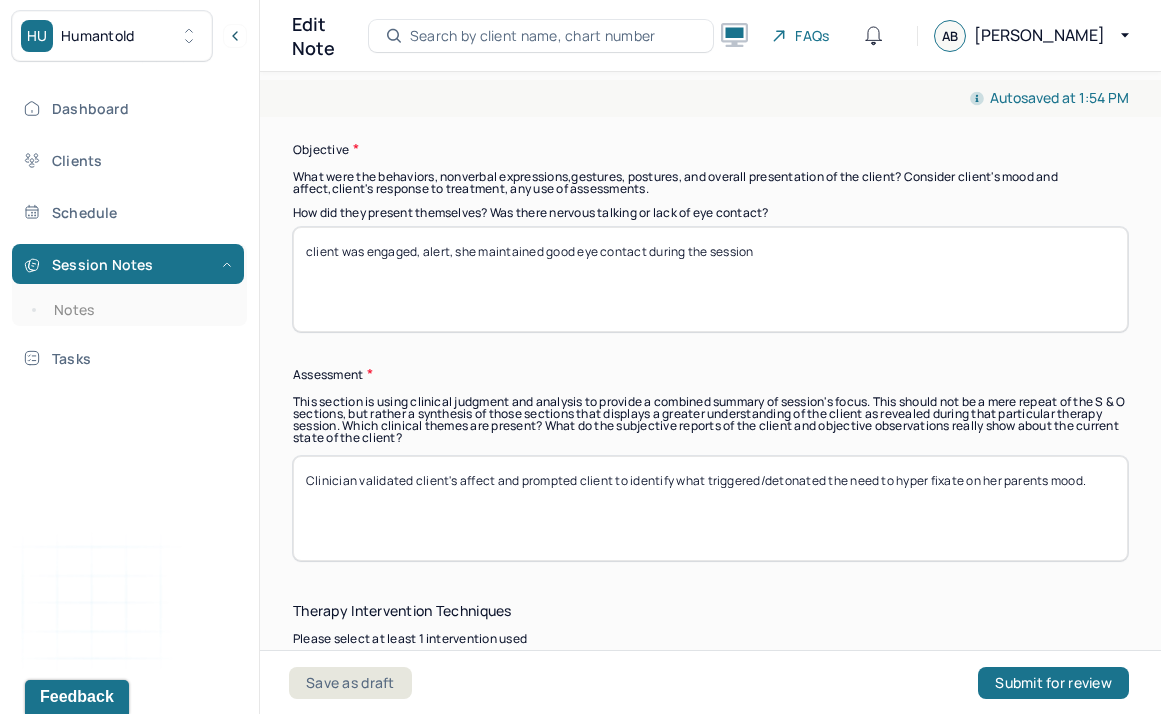 click on "Clinician validated client's affect and prompted client to identify what triggered/detonated the need to hyperfixate on her parents mood." at bounding box center (710, 508) 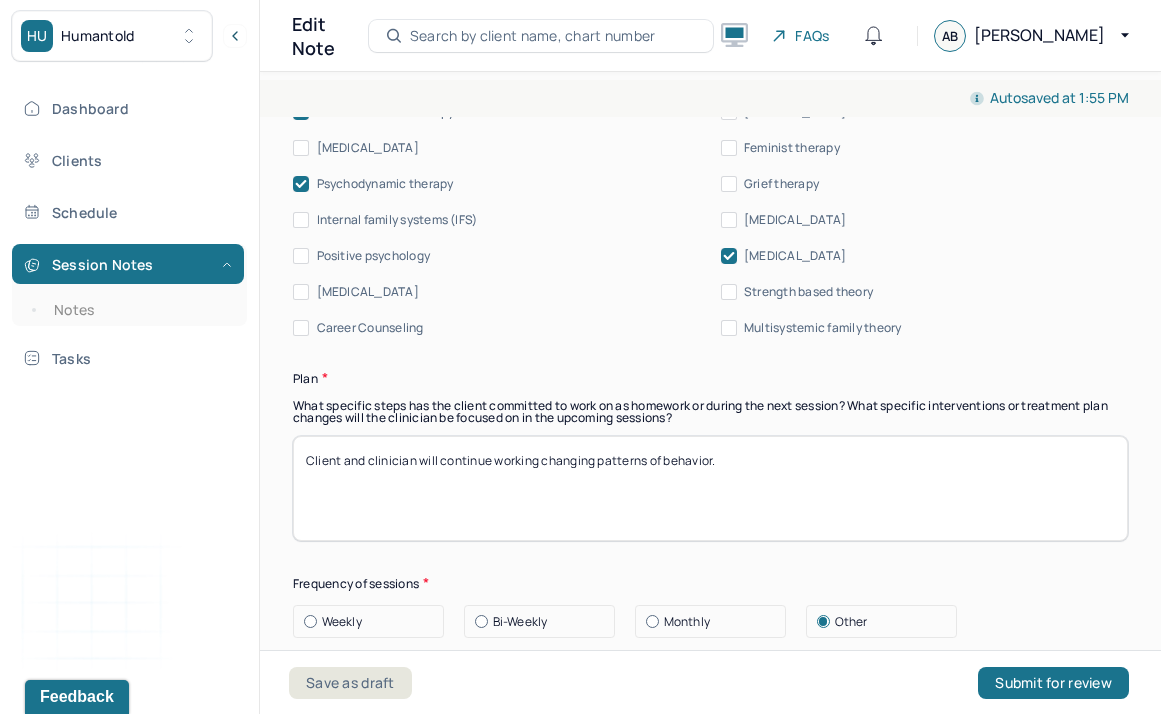 scroll, scrollTop: 2539, scrollLeft: 0, axis: vertical 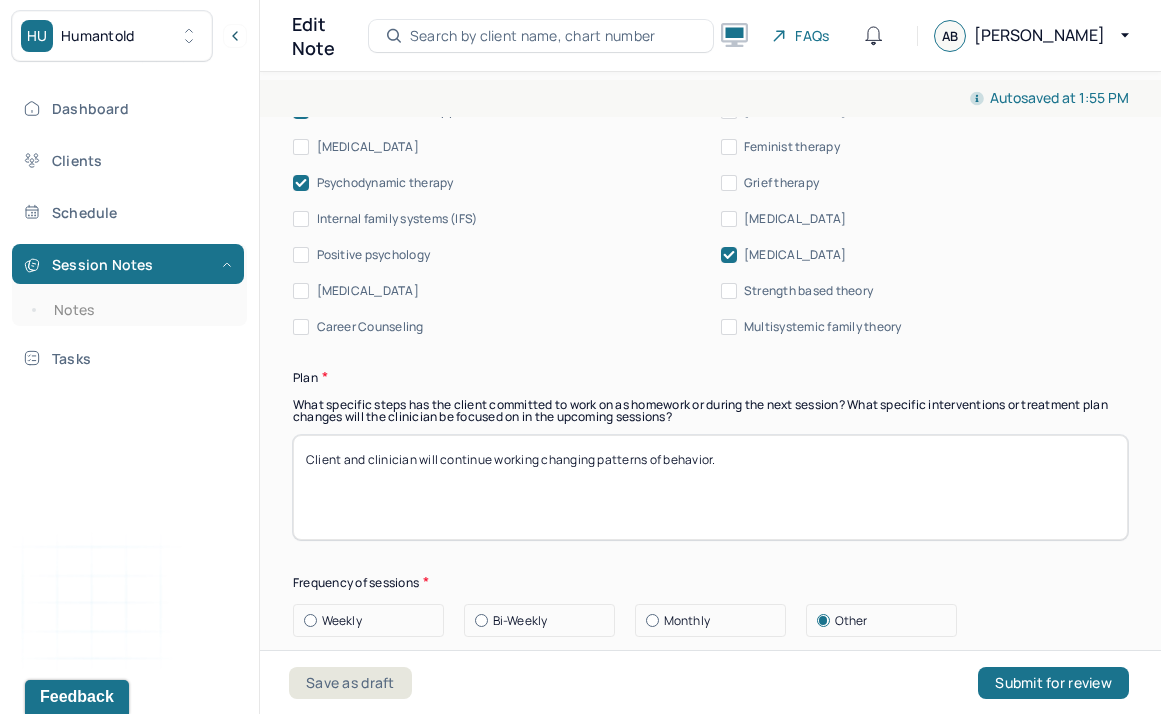 type on "Clinician validated client's affect and prompted client to identify what triggered/detonated the need to hyper fixate on her parents mood. Clinician challenged client to recognized that this serve as avoidance from sitting with the emotions that came up for her after the workout class." 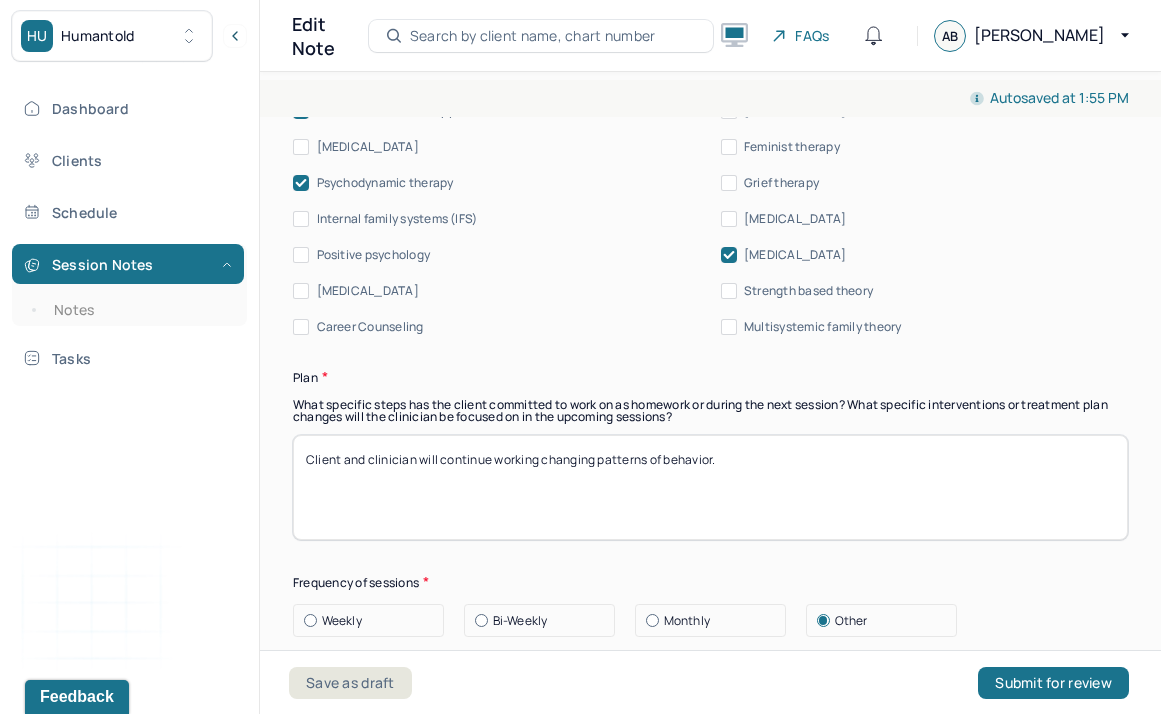 drag, startPoint x: 738, startPoint y: 467, endPoint x: 544, endPoint y: 472, distance: 194.06442 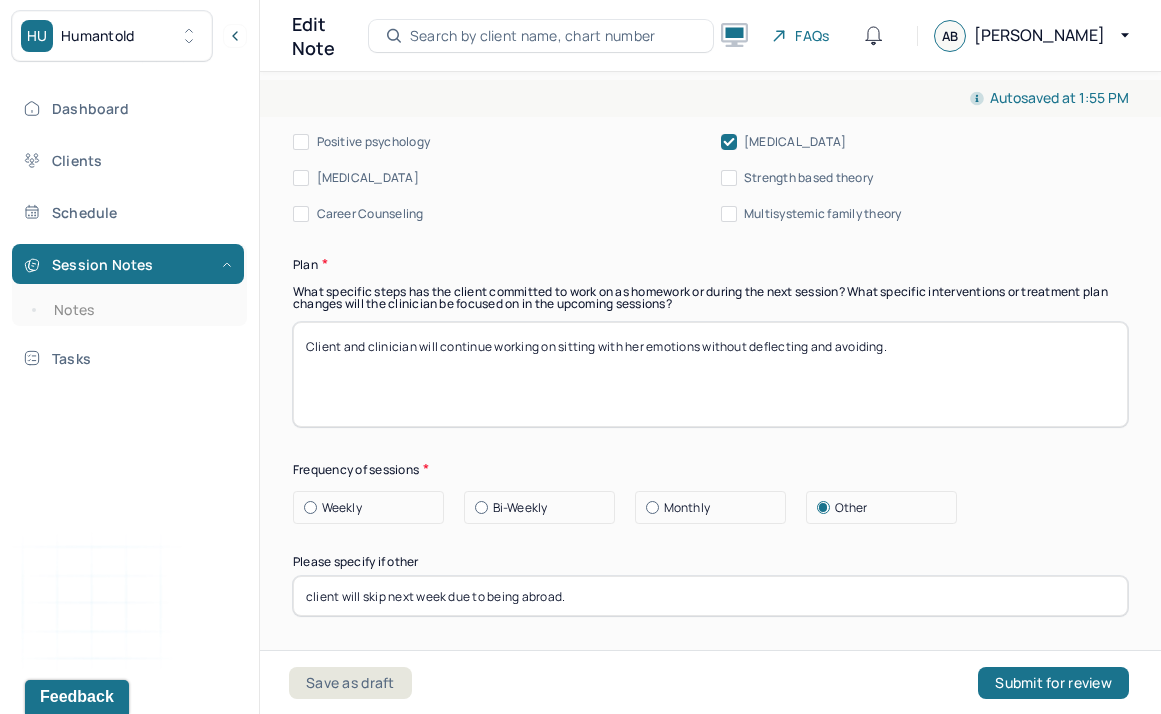 scroll, scrollTop: 2694, scrollLeft: 0, axis: vertical 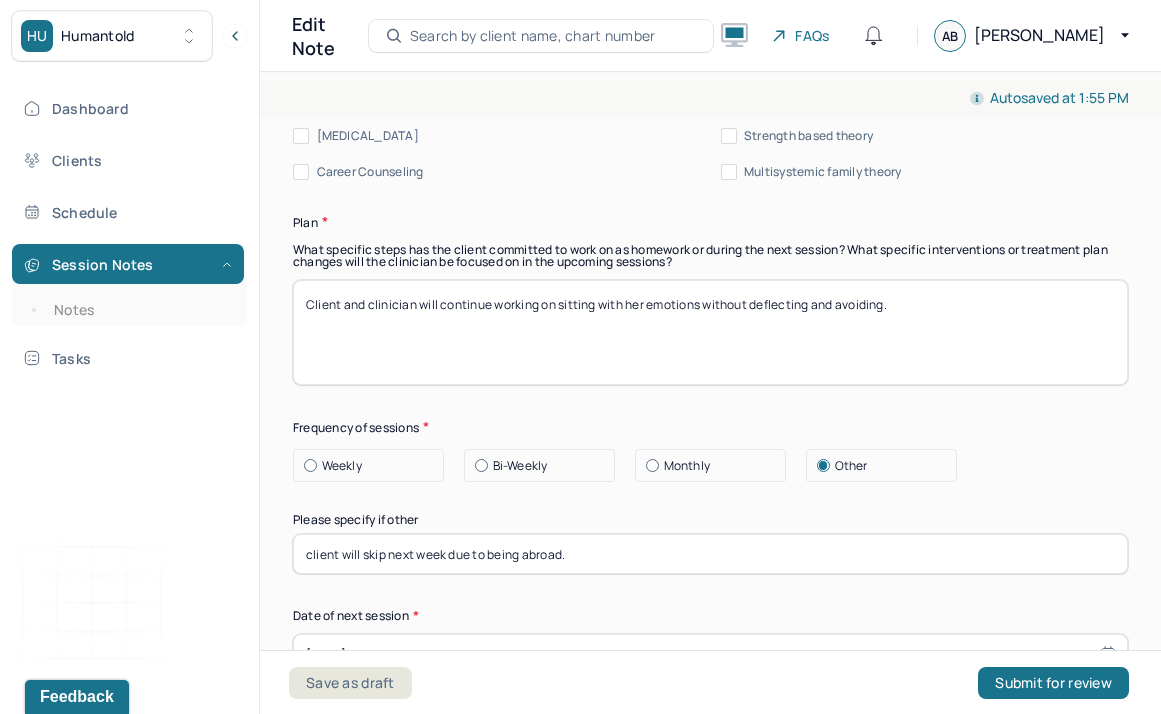 type on "Client and clinician will continue working on sitting with her emotions without deflecting and avoiding." 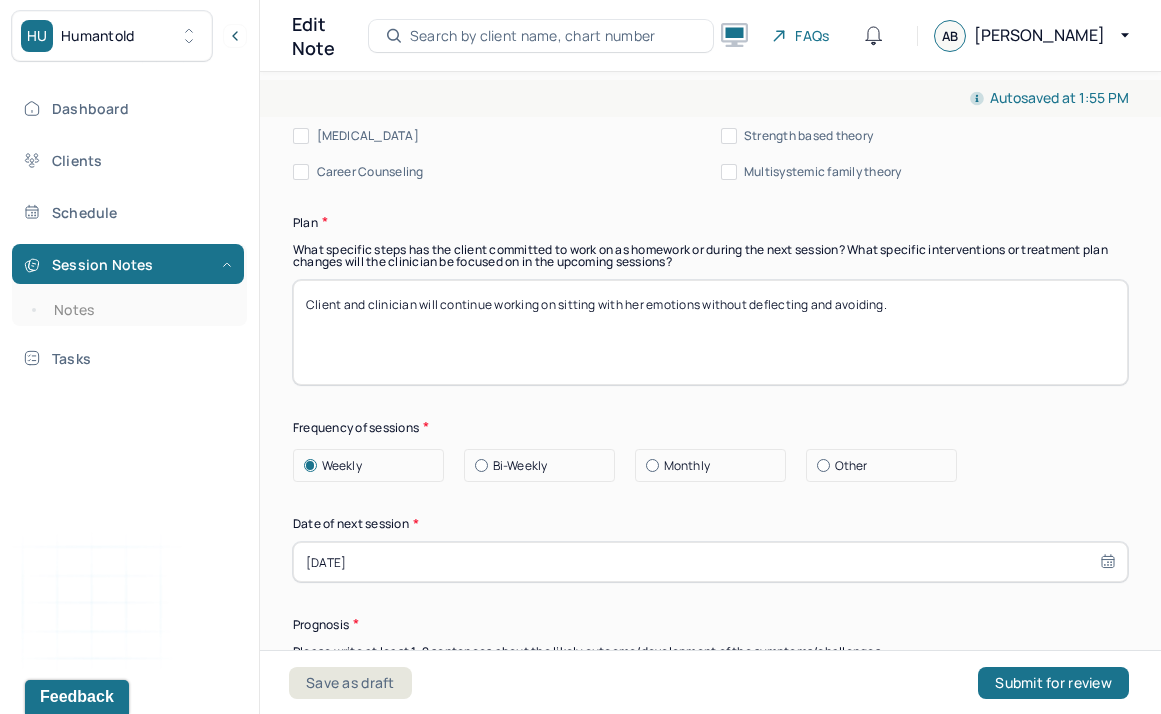 click on "[DATE]" at bounding box center (710, 562) 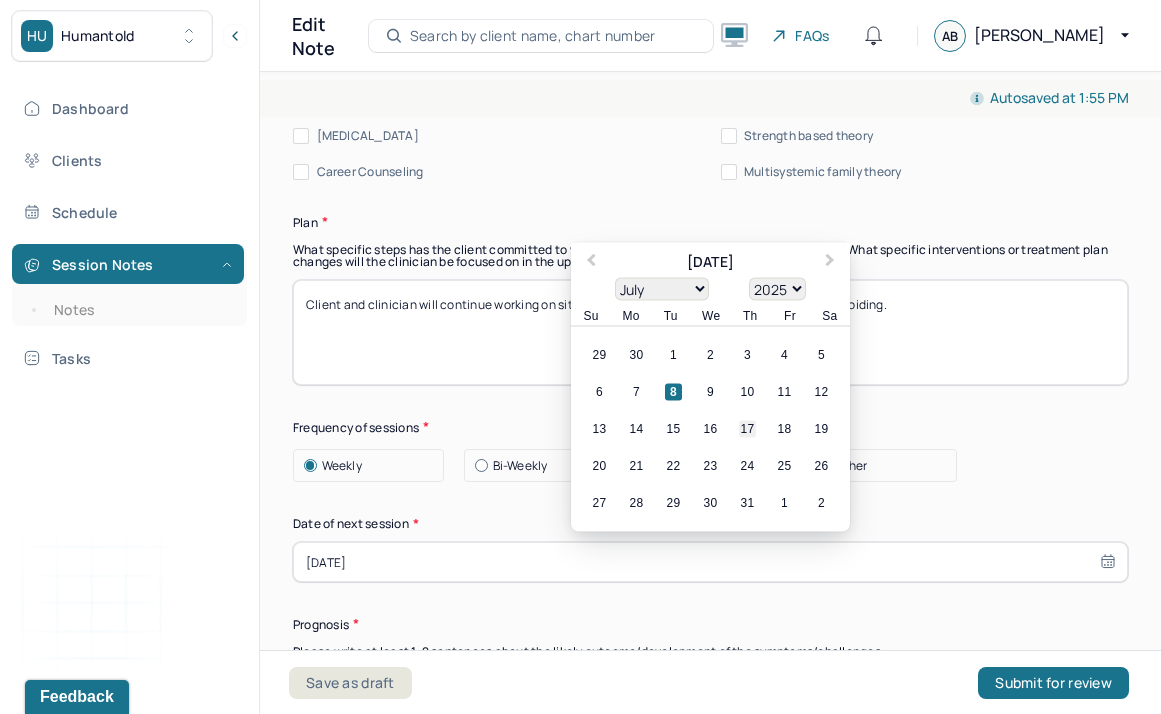 click on "17" at bounding box center [747, 429] 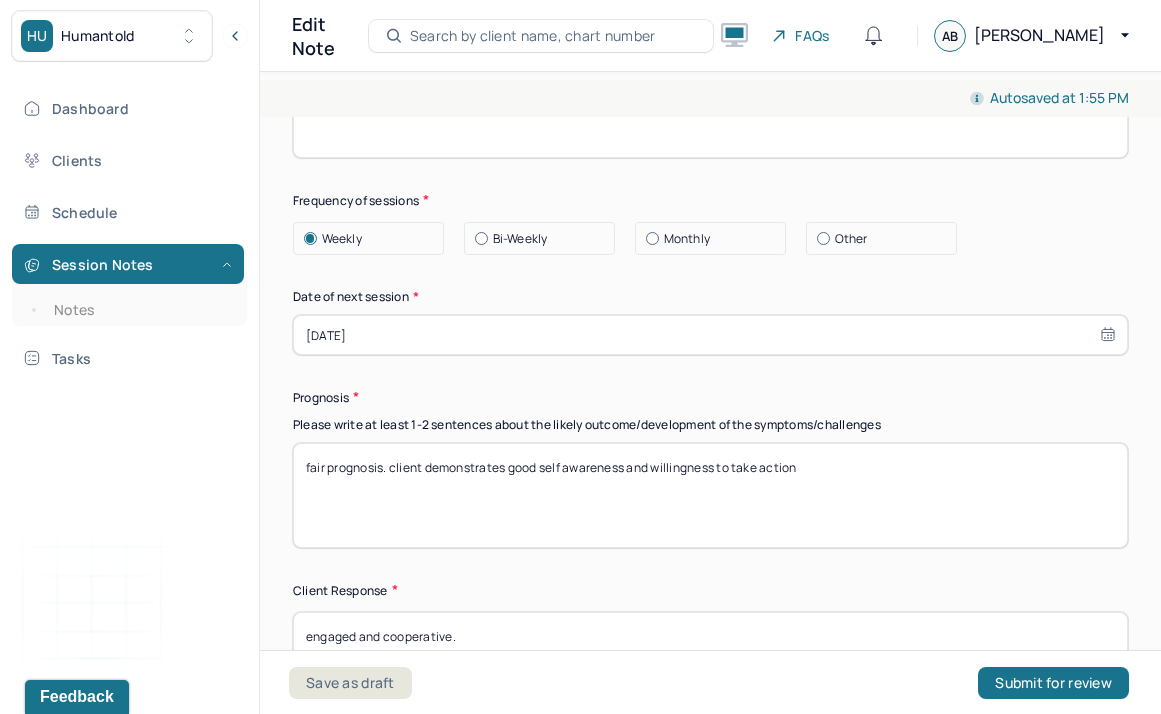 scroll, scrollTop: 2936, scrollLeft: 0, axis: vertical 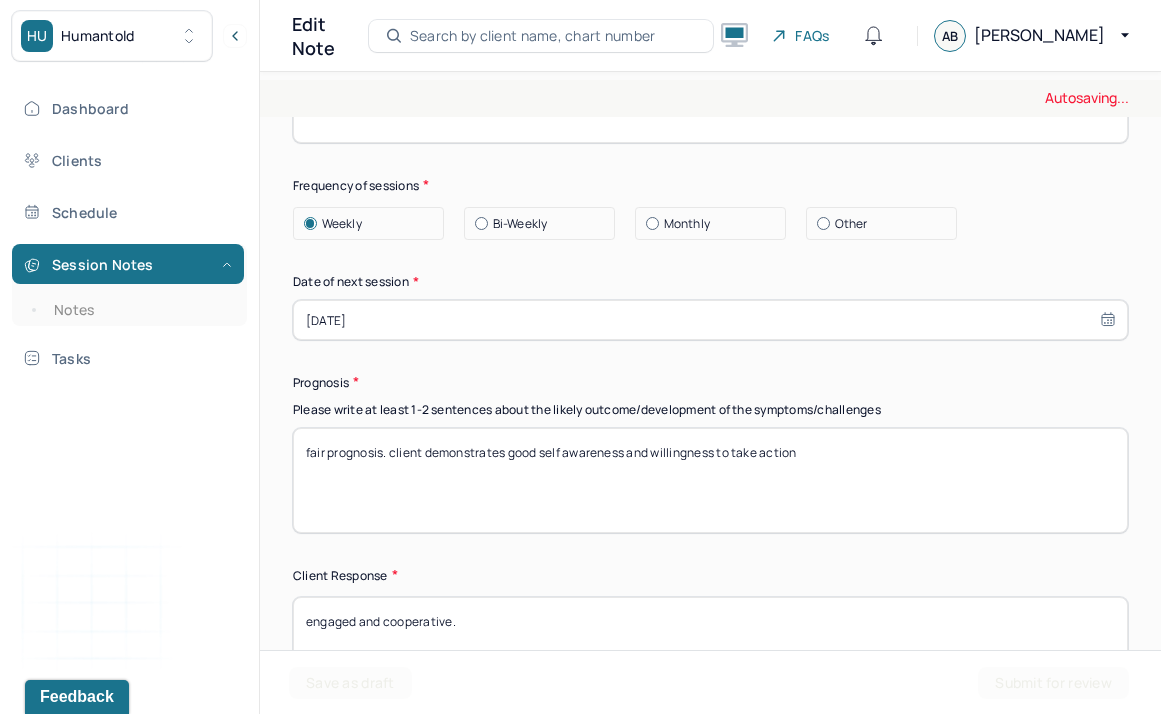 drag, startPoint x: 866, startPoint y: 453, endPoint x: 295, endPoint y: 450, distance: 571.0079 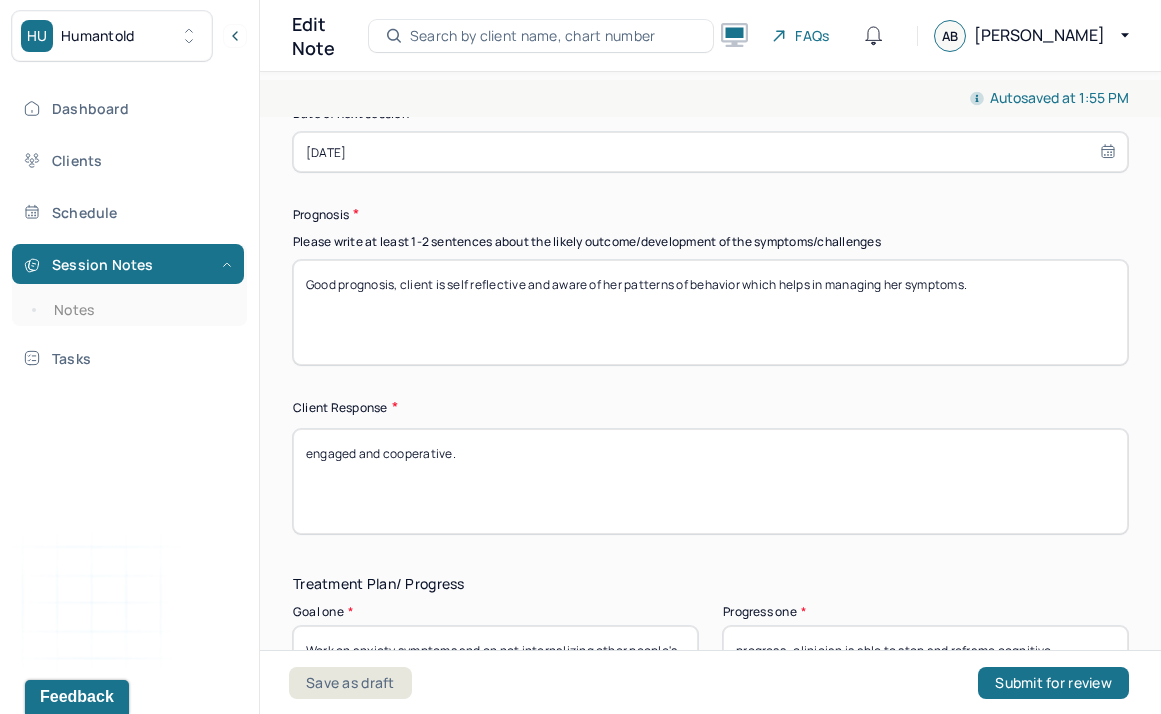 scroll, scrollTop: 3105, scrollLeft: 0, axis: vertical 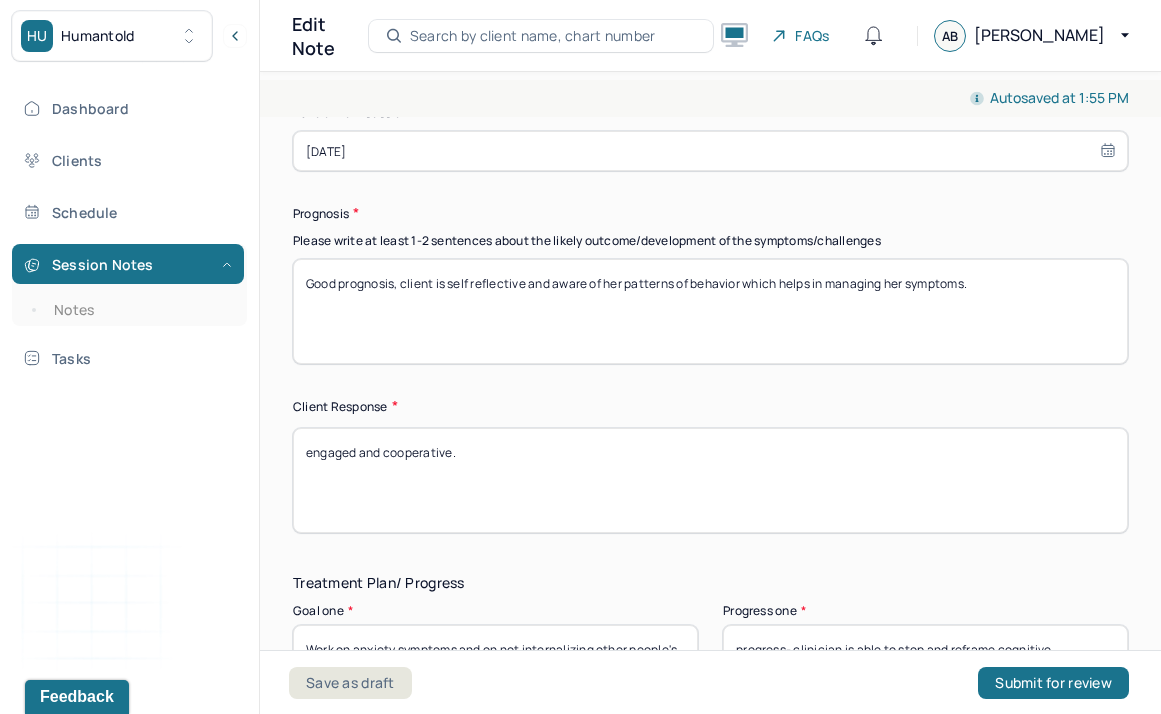 type on "Good prognosis, client is self reflective and aware of her patterns of behavior which helps in managing her symptoms." 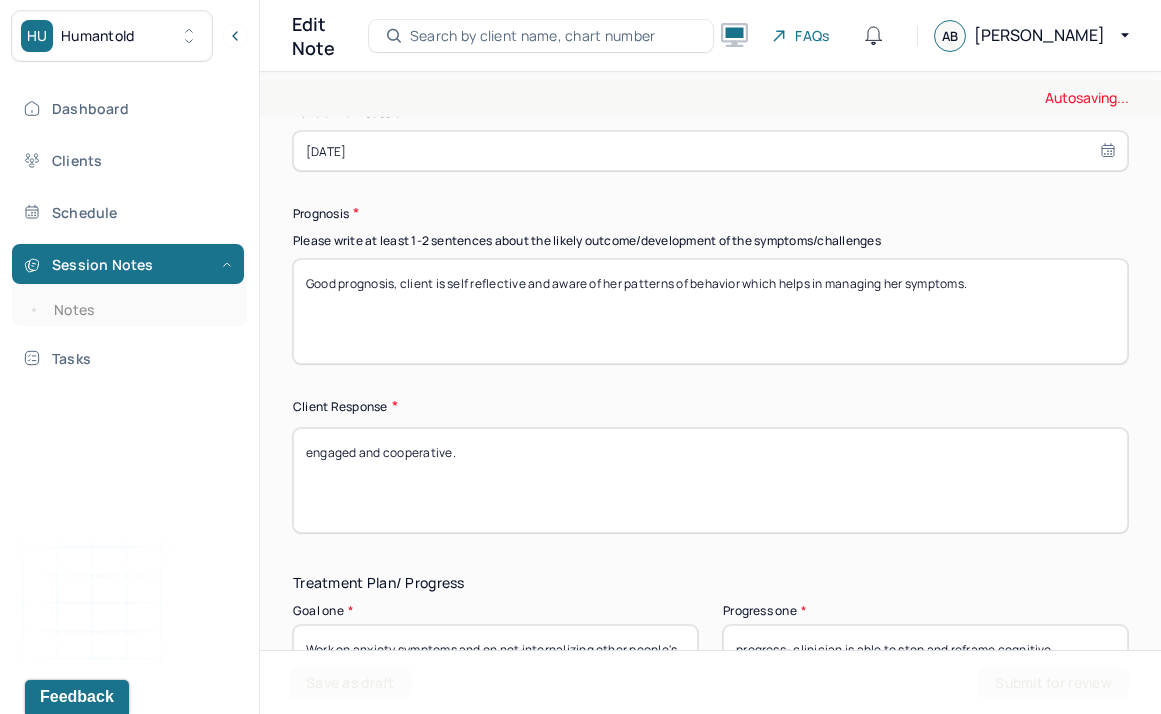 drag, startPoint x: 480, startPoint y: 467, endPoint x: 285, endPoint y: 458, distance: 195.20758 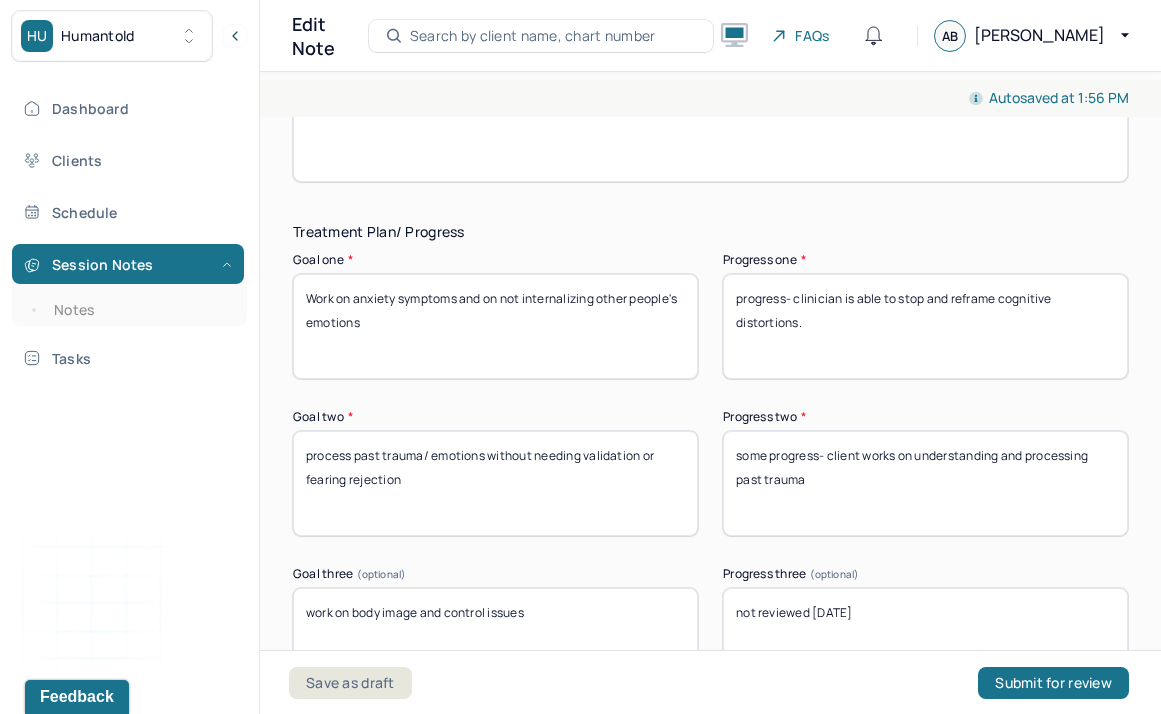 scroll, scrollTop: 3457, scrollLeft: 0, axis: vertical 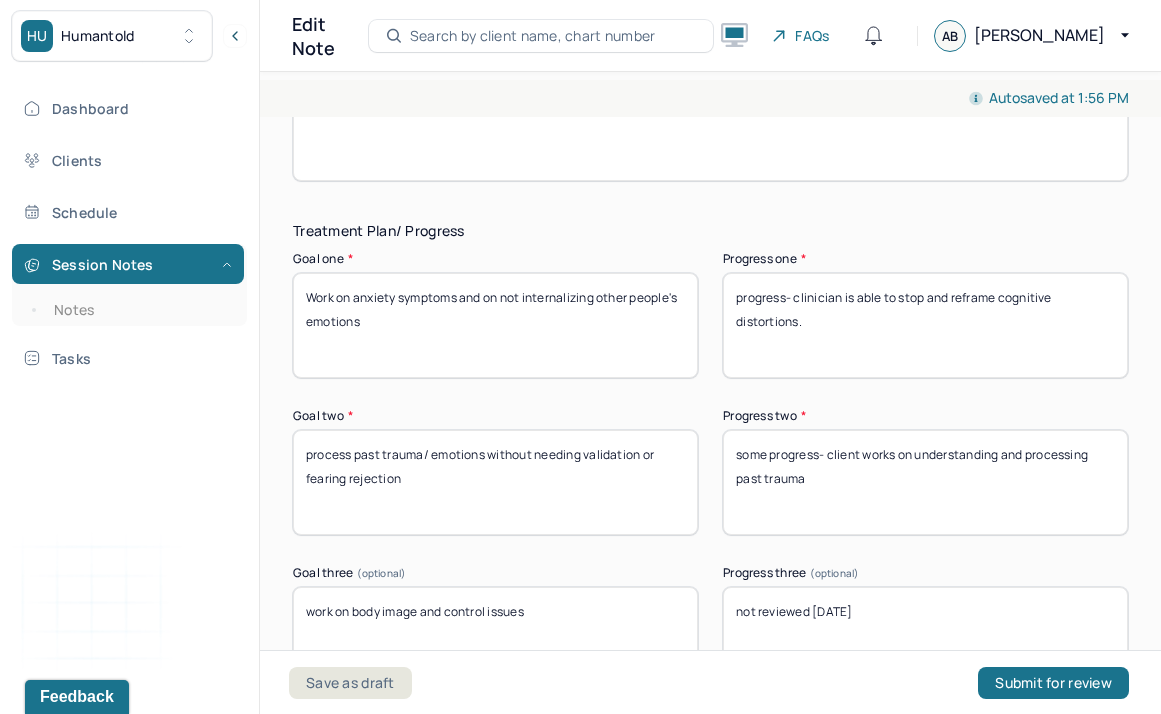 type on "Responsive and eager during the session" 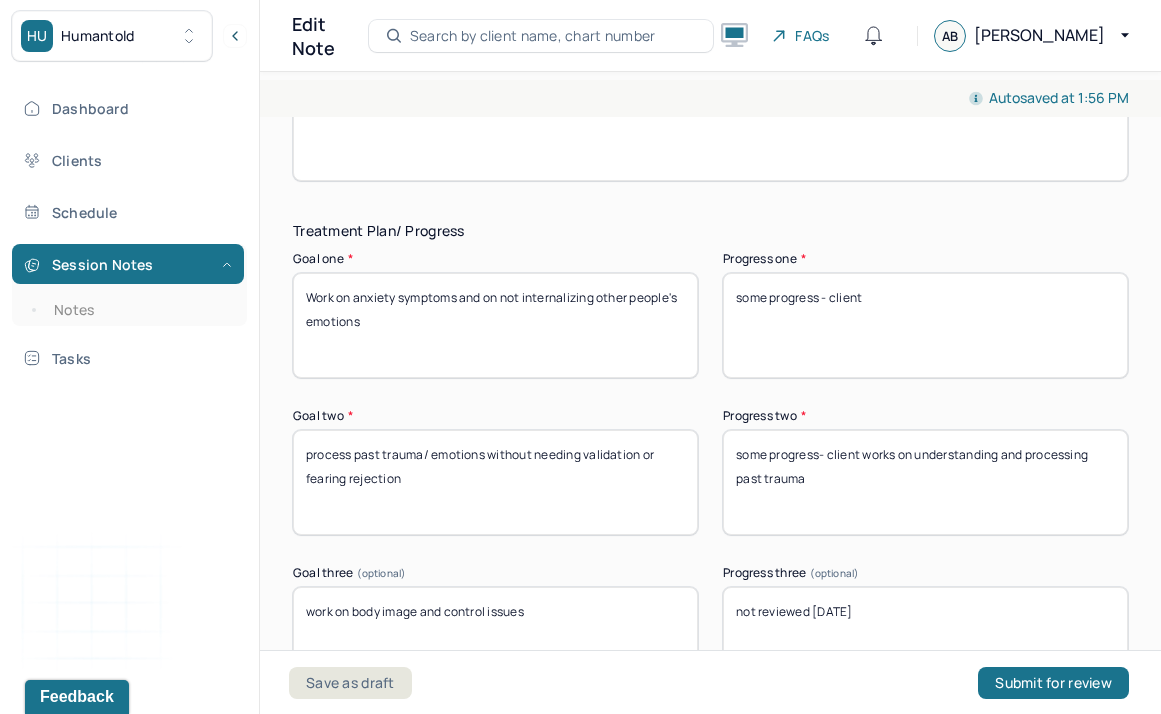click on "some porgress - client" at bounding box center (925, 325) 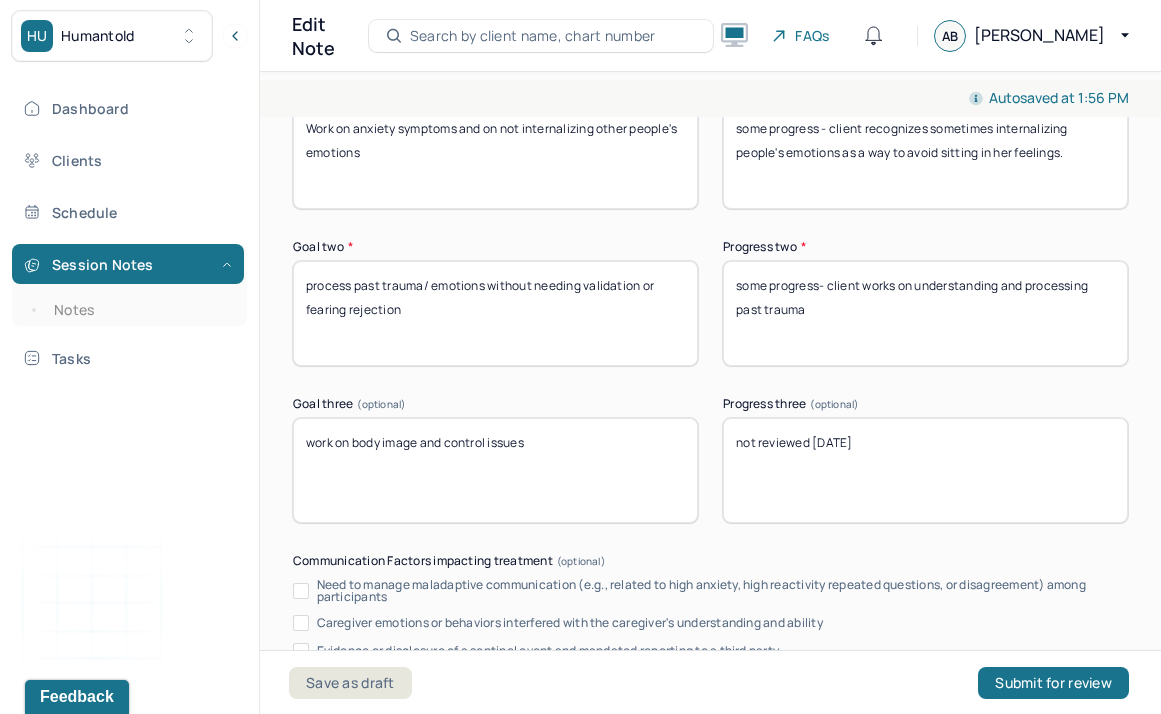 scroll, scrollTop: 3627, scrollLeft: 0, axis: vertical 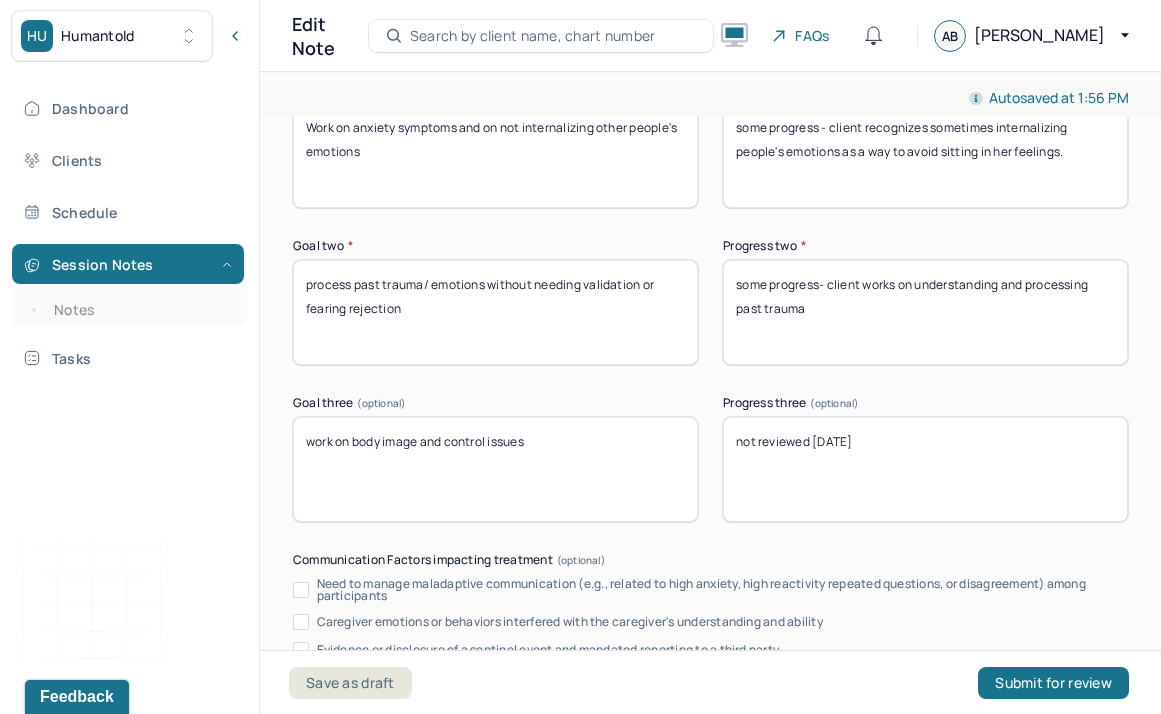 type on "some progress - client recognizes sometimes internalizing people's emotions as a way to avoid sitting in her feelings." 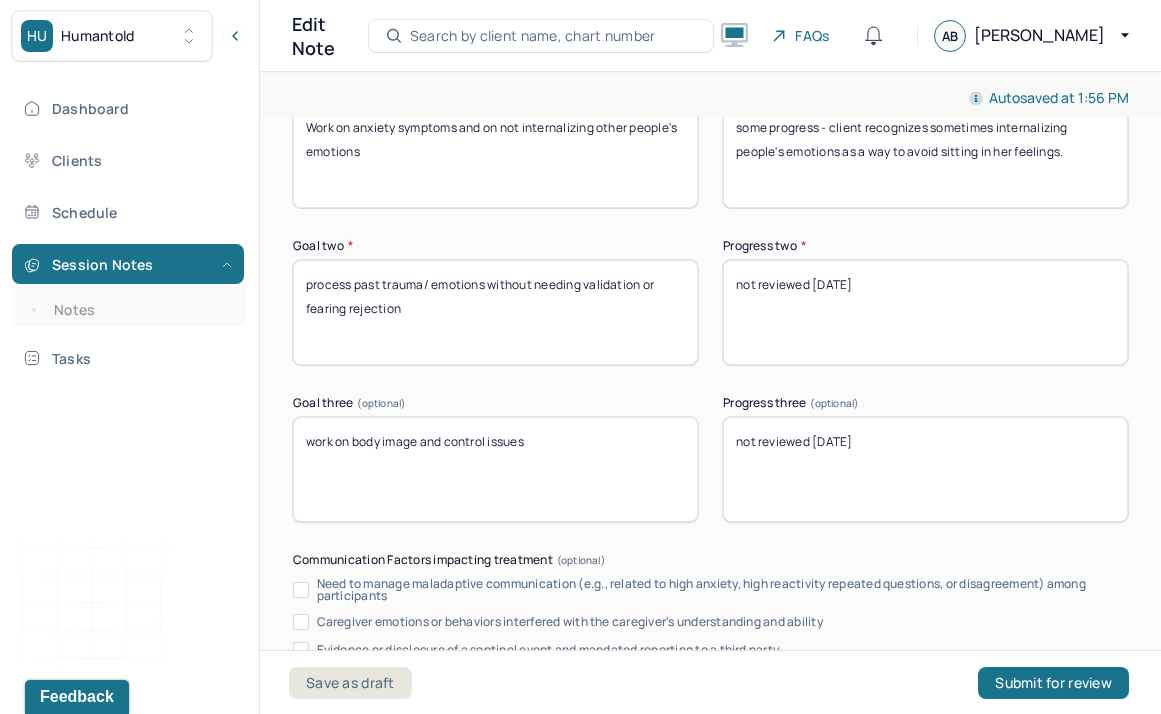type on "not reviewed [DATE]" 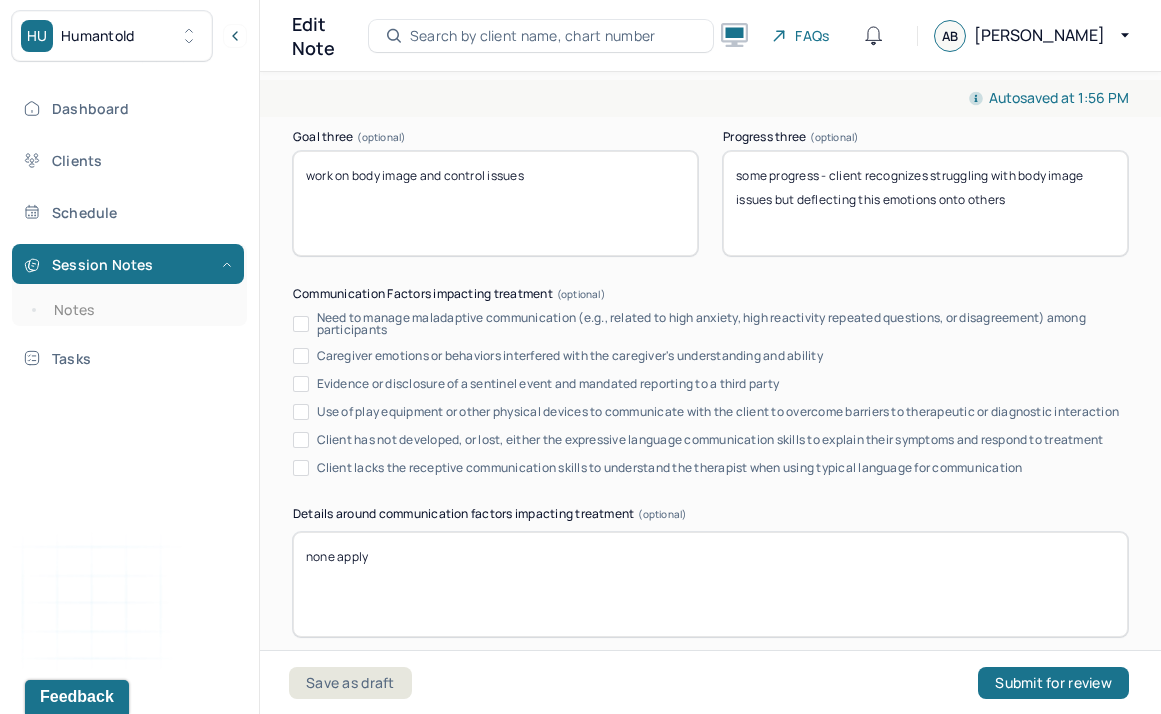 scroll, scrollTop: 4177, scrollLeft: 0, axis: vertical 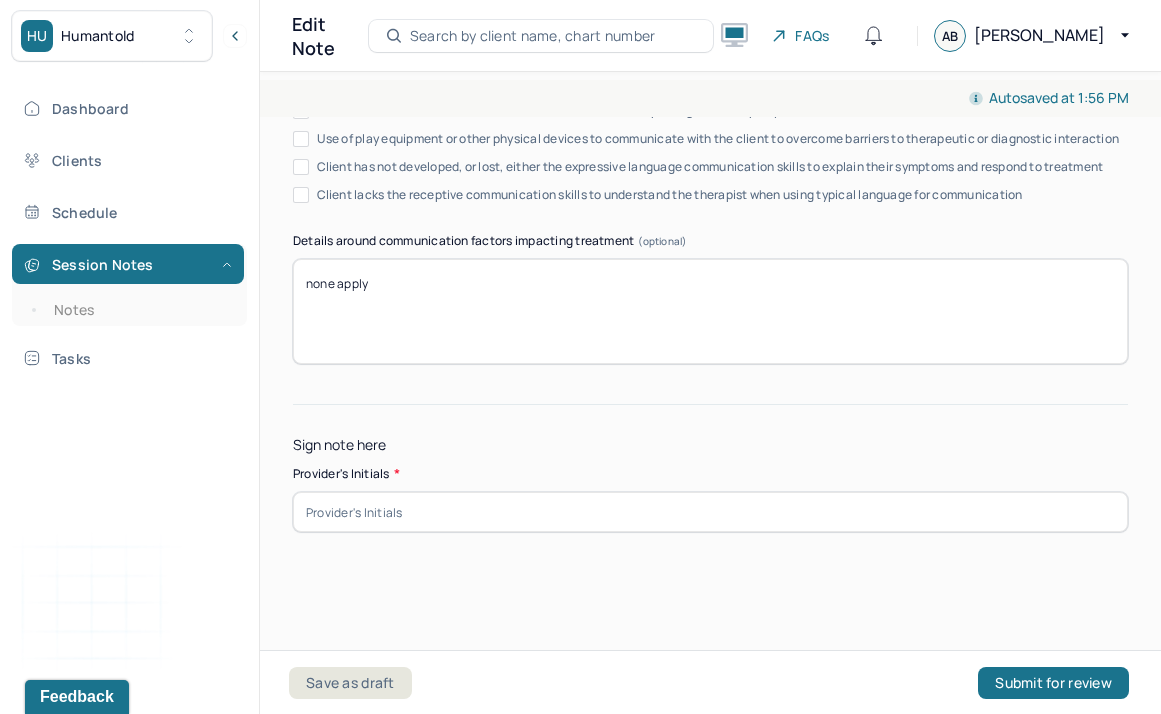 type on "some progress - client recognizes struggling with body image issues but deflecting this emotions onto others" 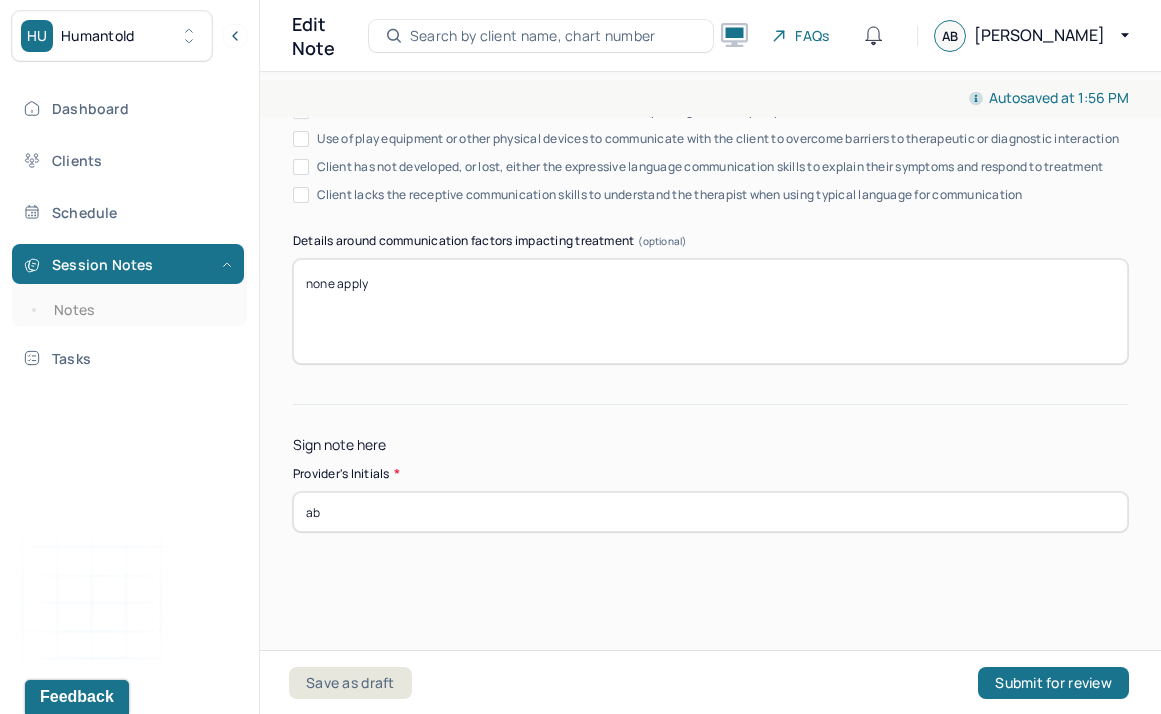 type on "ab" 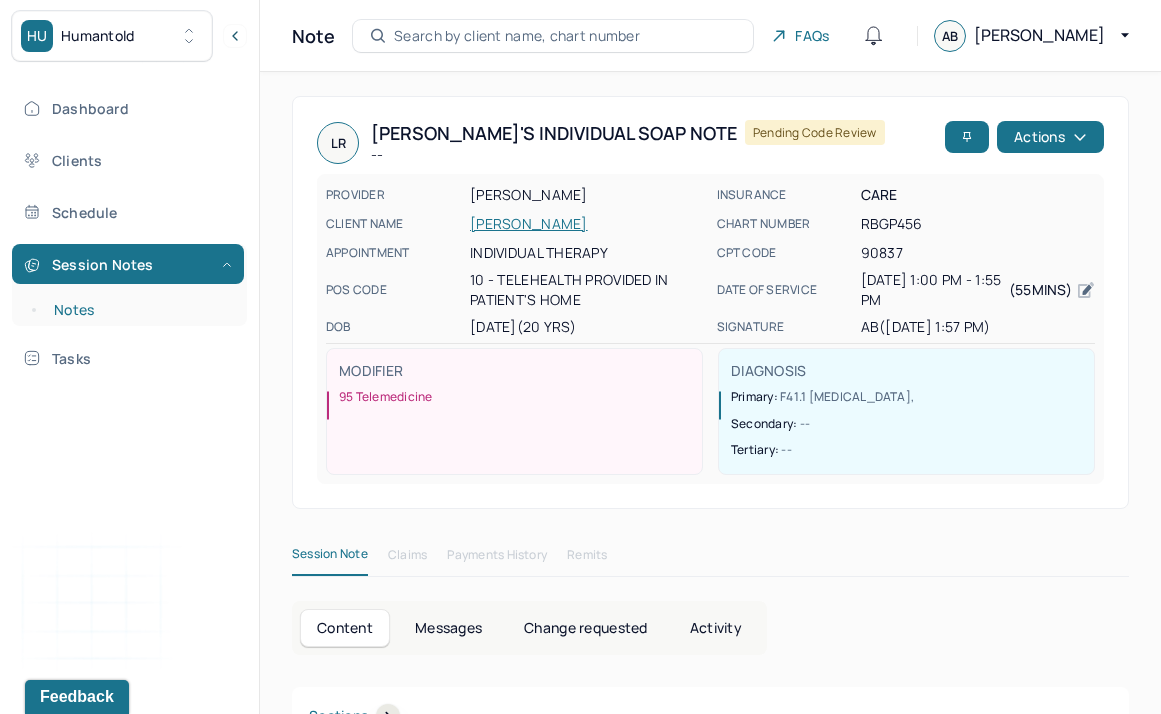 click on "Notes" at bounding box center (139, 310) 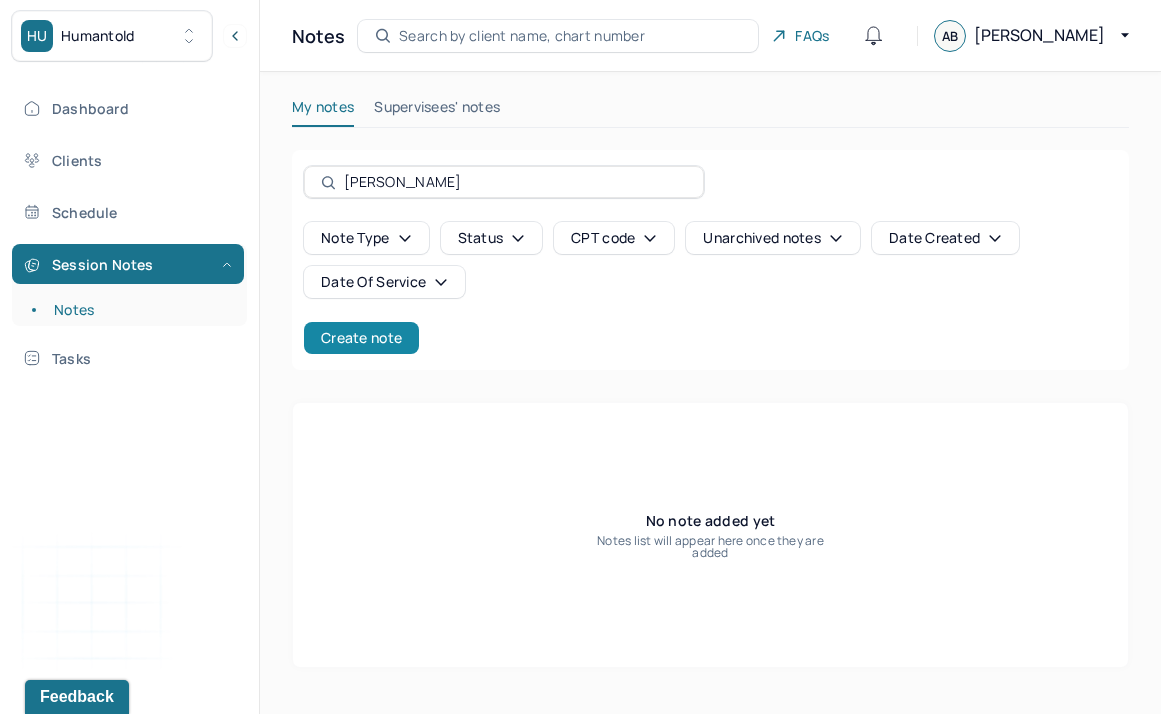 click on "Create note" at bounding box center (361, 338) 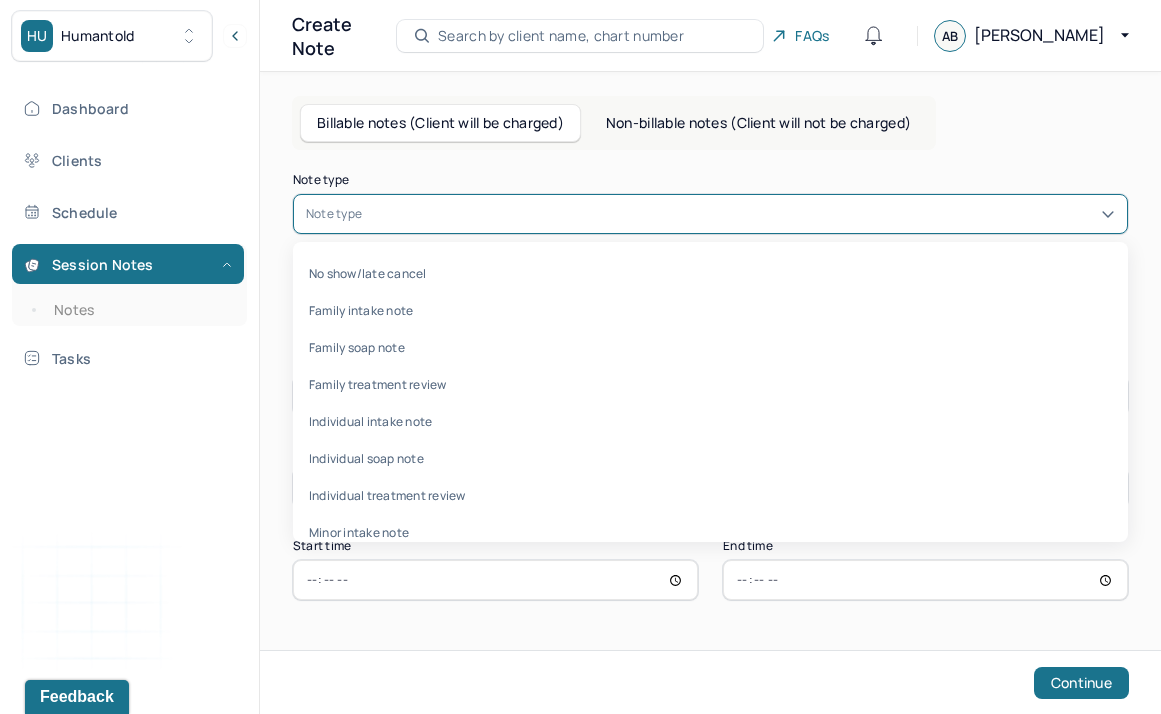 click at bounding box center [466, 214] 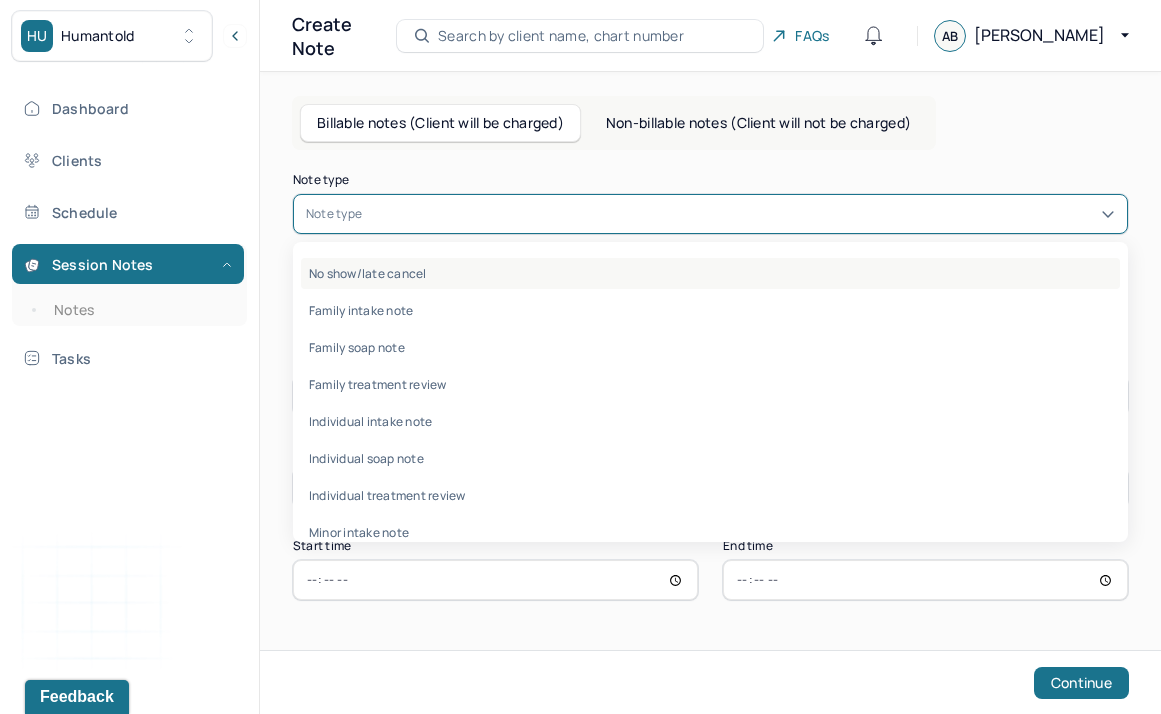 click on "No show/late cancel" at bounding box center (710, 273) 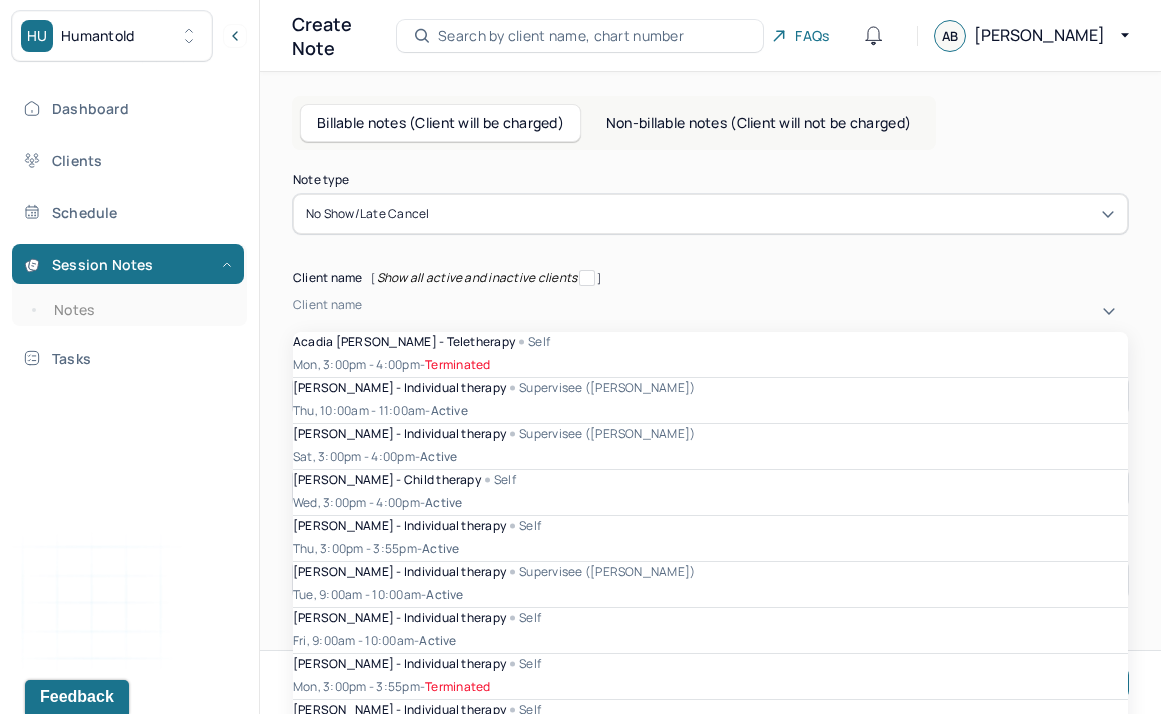 click at bounding box center (710, 318) 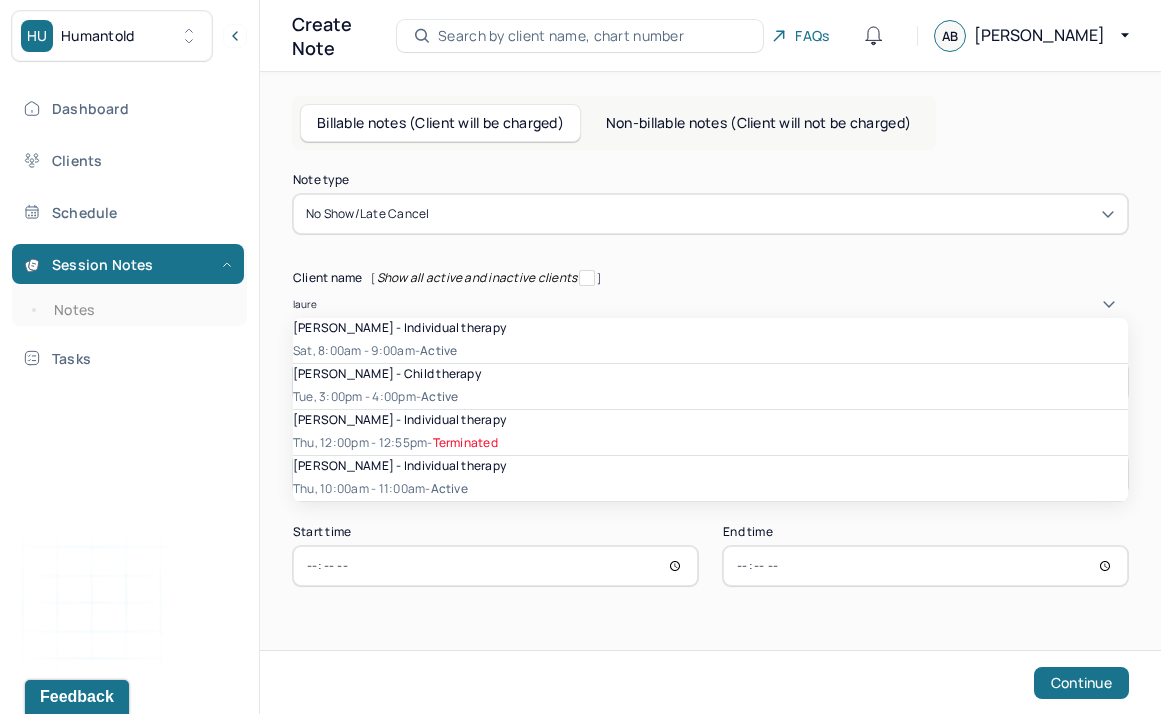 type on "lauren" 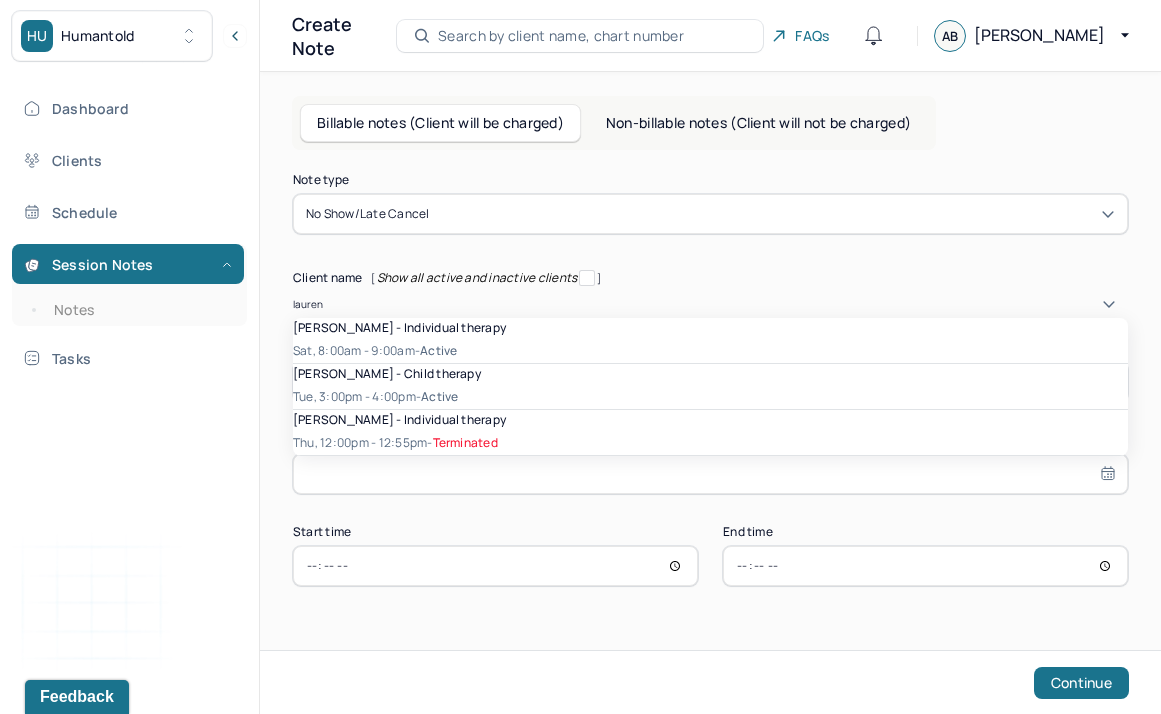 click on "[PERSON_NAME] - Child therapy Tue, 3:00pm - 4:00pm  -  active" at bounding box center (710, 387) 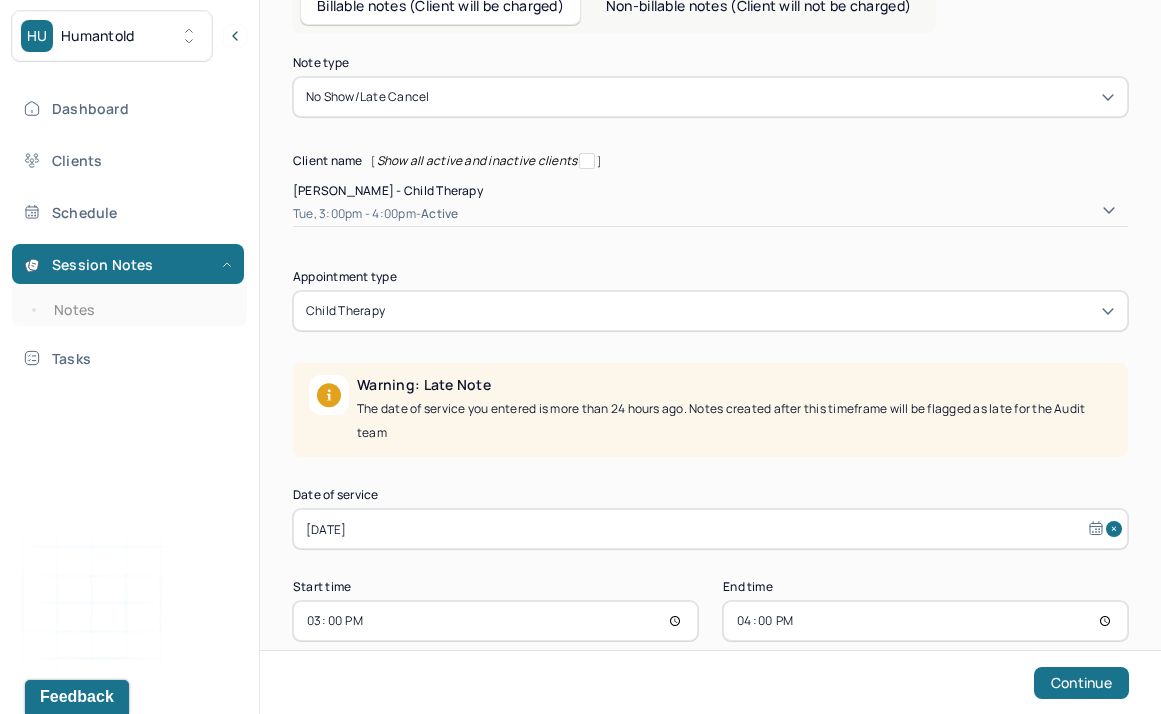 scroll, scrollTop: 127, scrollLeft: 0, axis: vertical 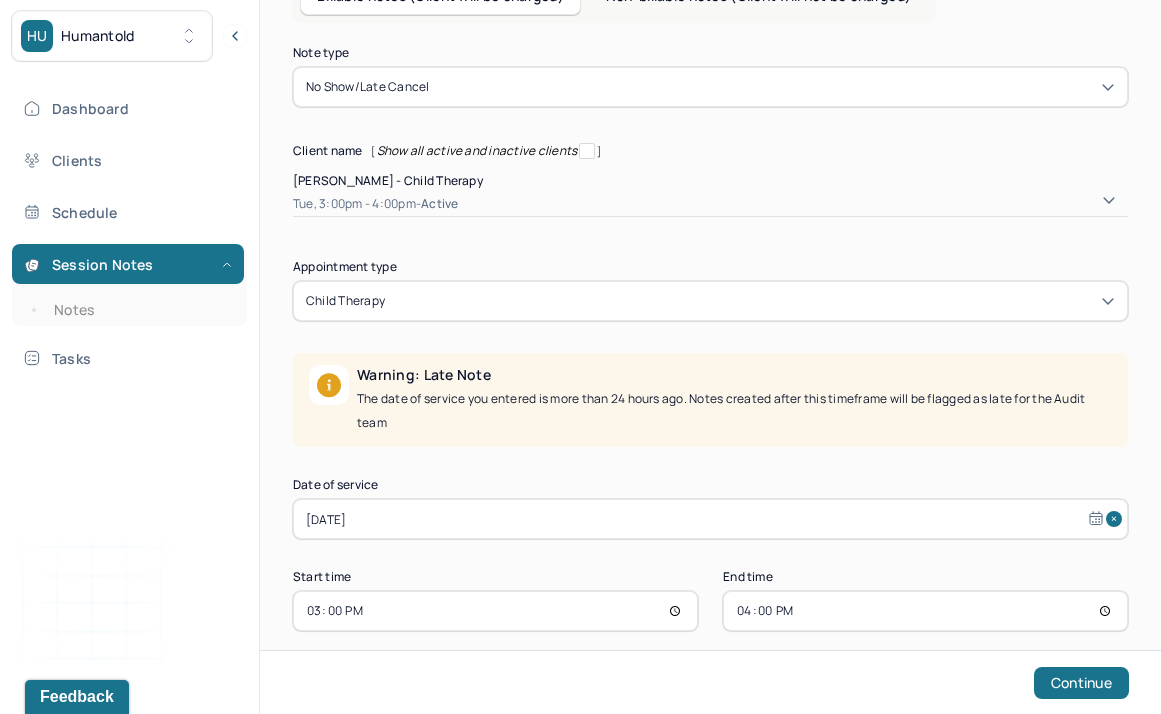 click on "[DATE]" at bounding box center [710, 519] 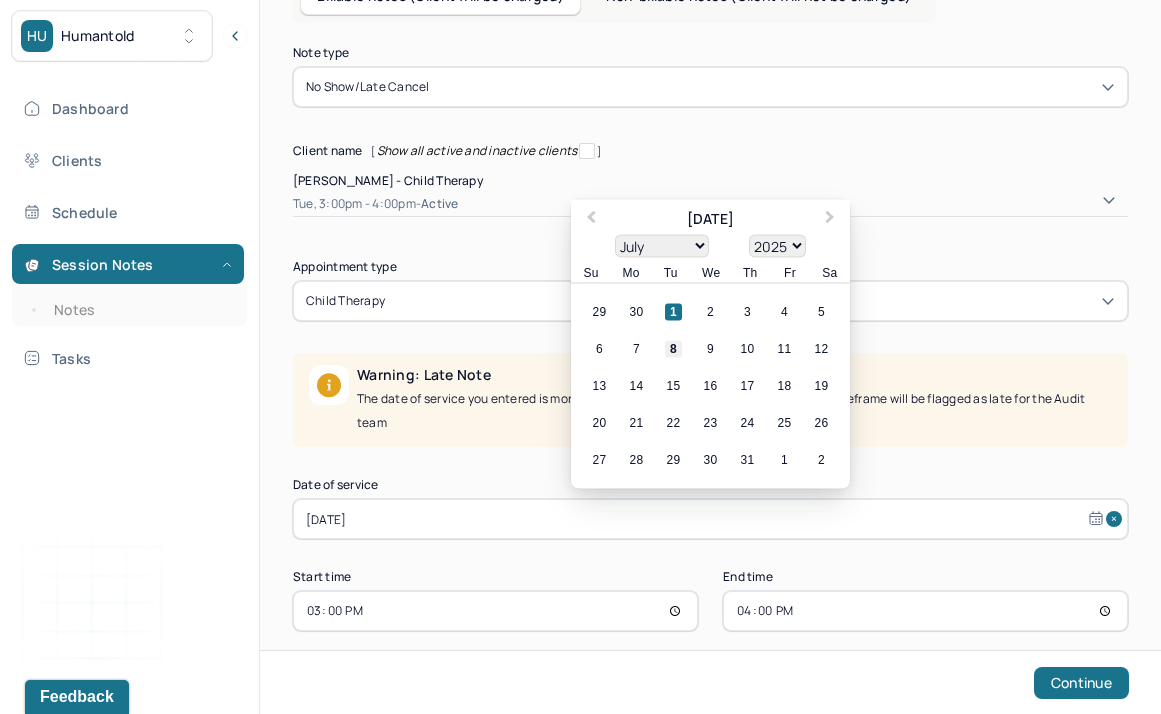 click on "8" at bounding box center (673, 349) 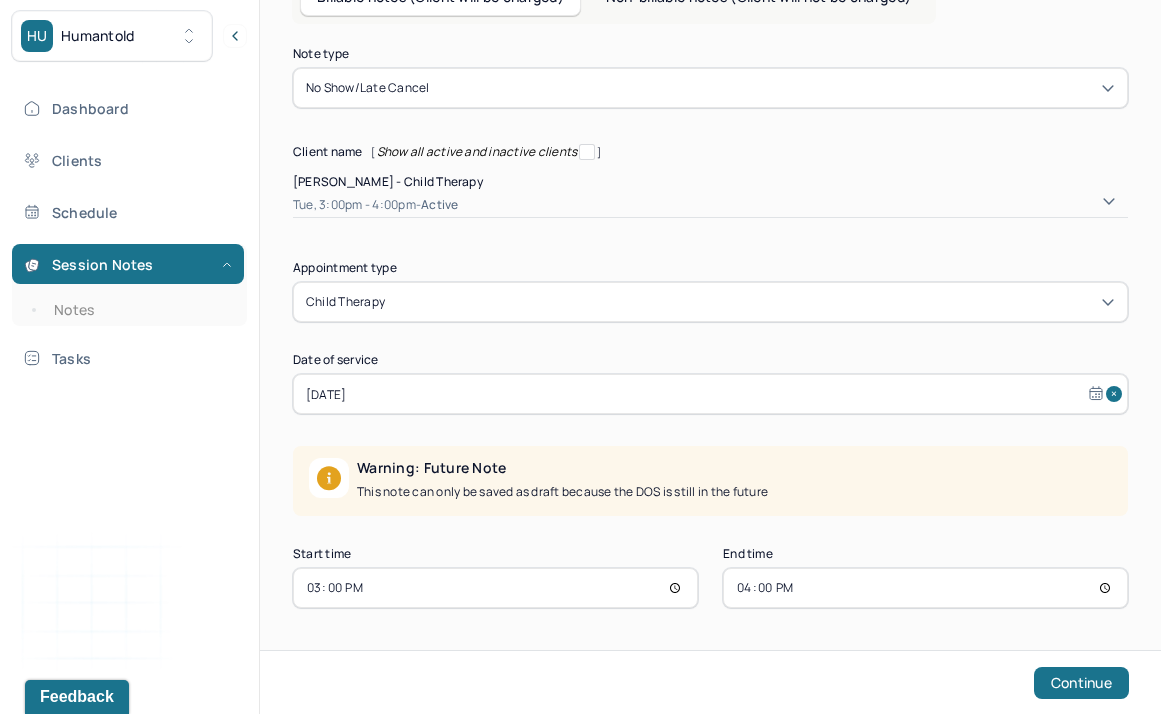 scroll, scrollTop: 115, scrollLeft: 0, axis: vertical 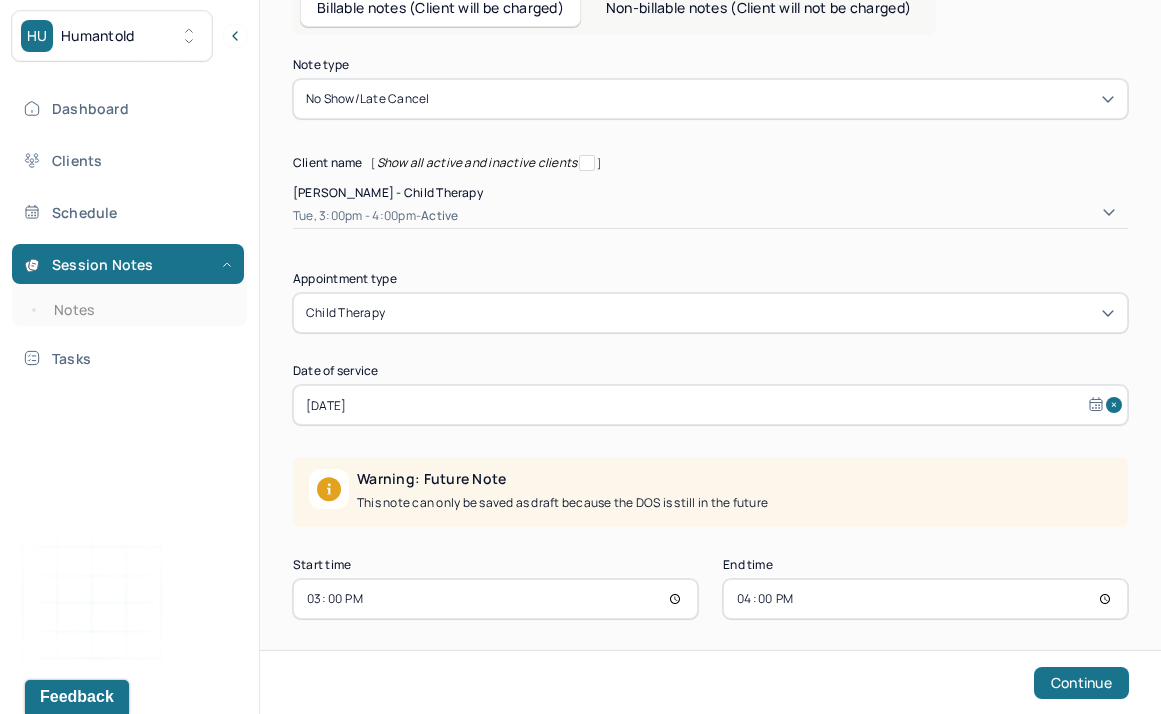 click on "15:00" at bounding box center [495, 599] 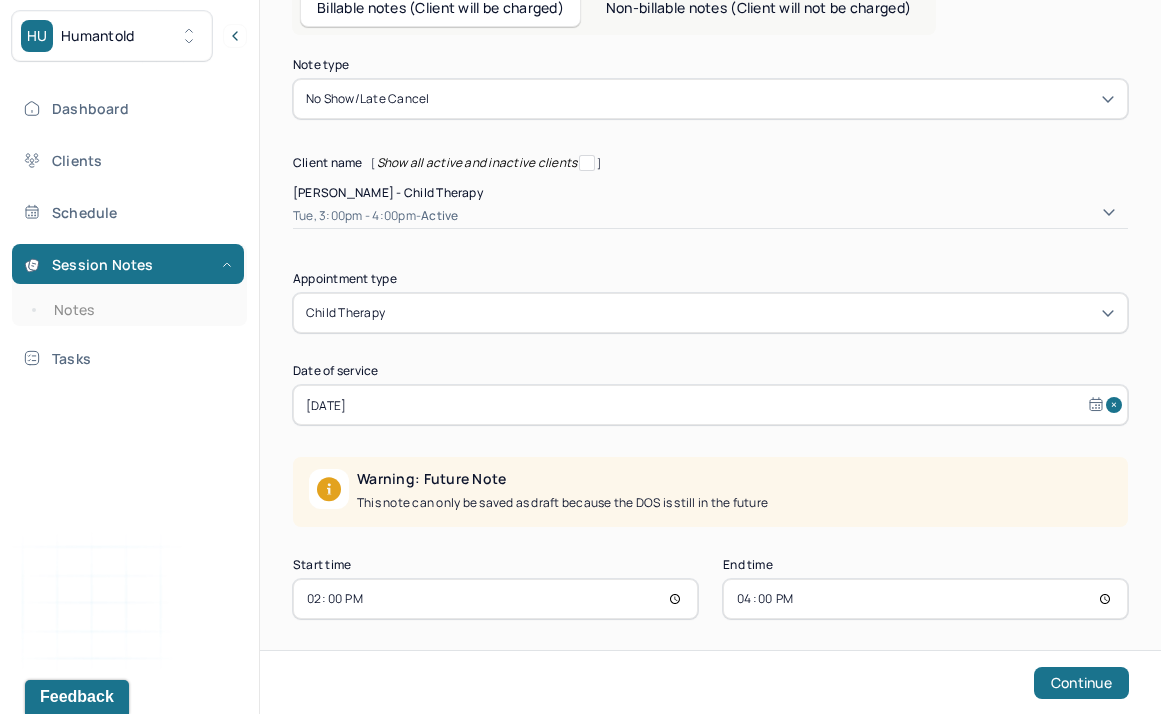 click on "16:00" at bounding box center [925, 599] 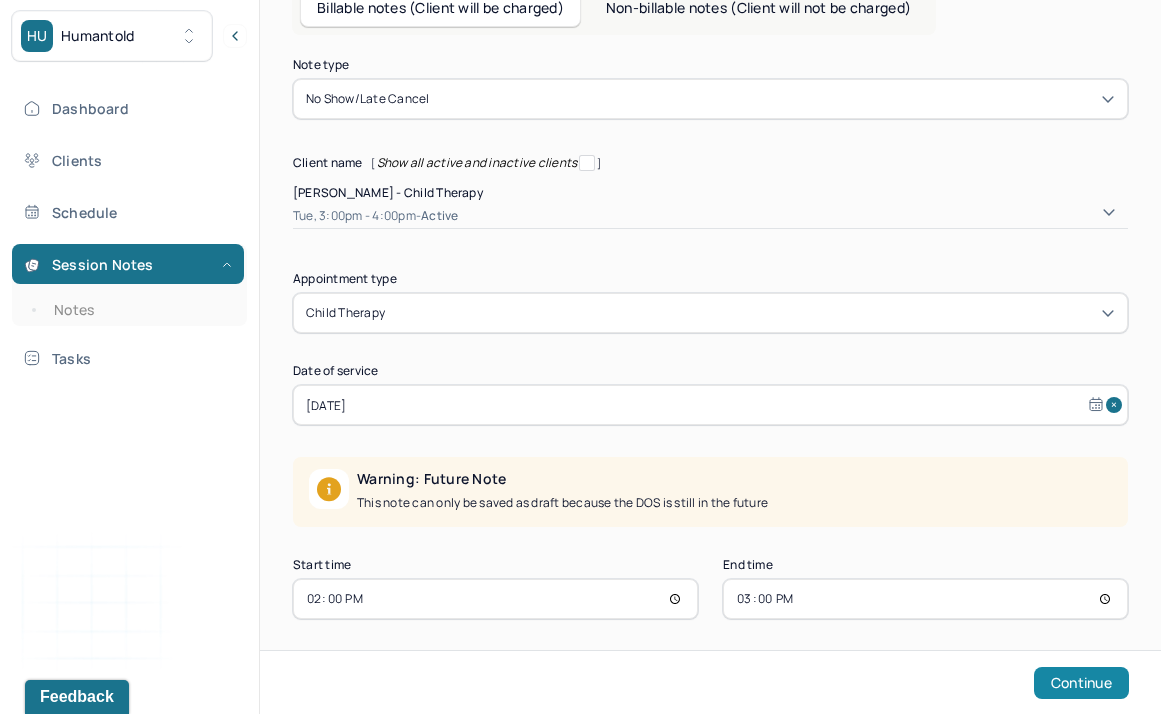 click on "Continue" at bounding box center (1081, 683) 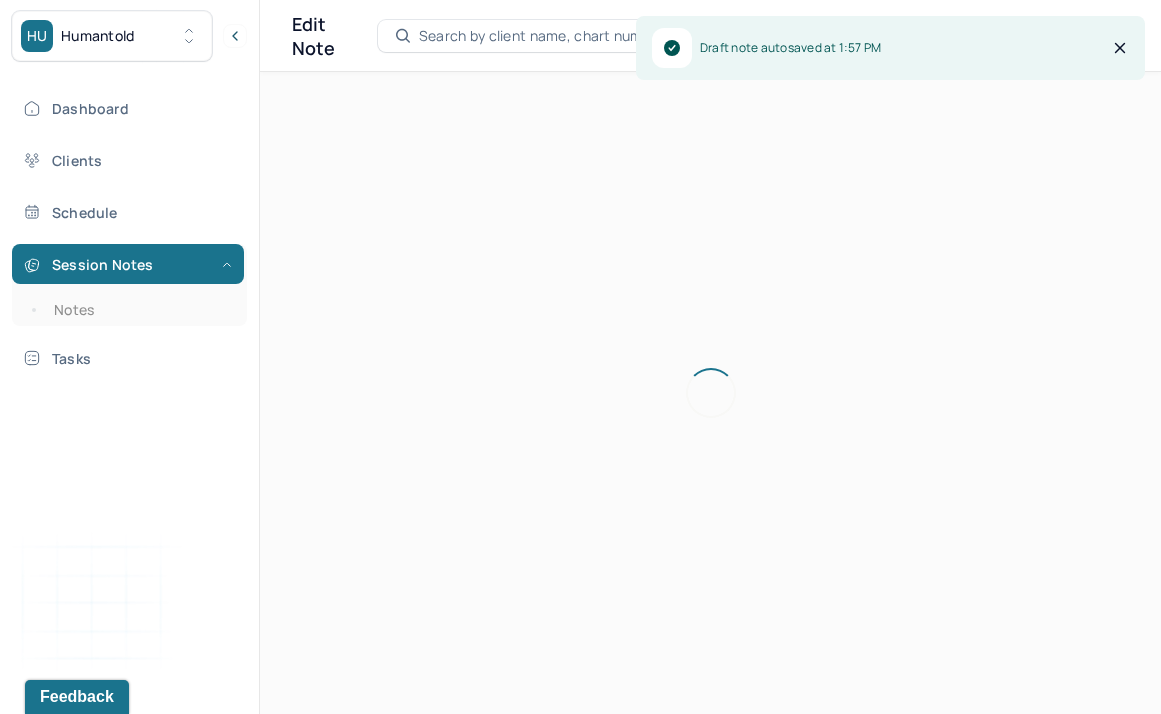 scroll, scrollTop: 0, scrollLeft: 0, axis: both 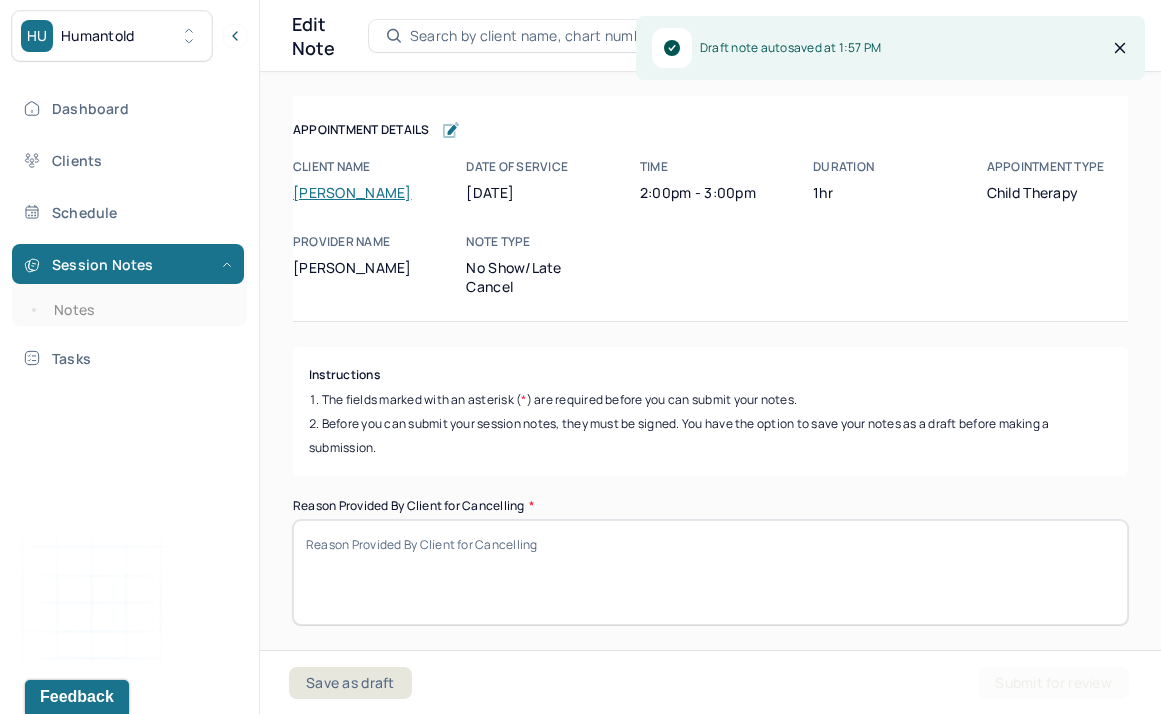 click on "Reason Provided By Client for Cancelling *" at bounding box center [710, 572] 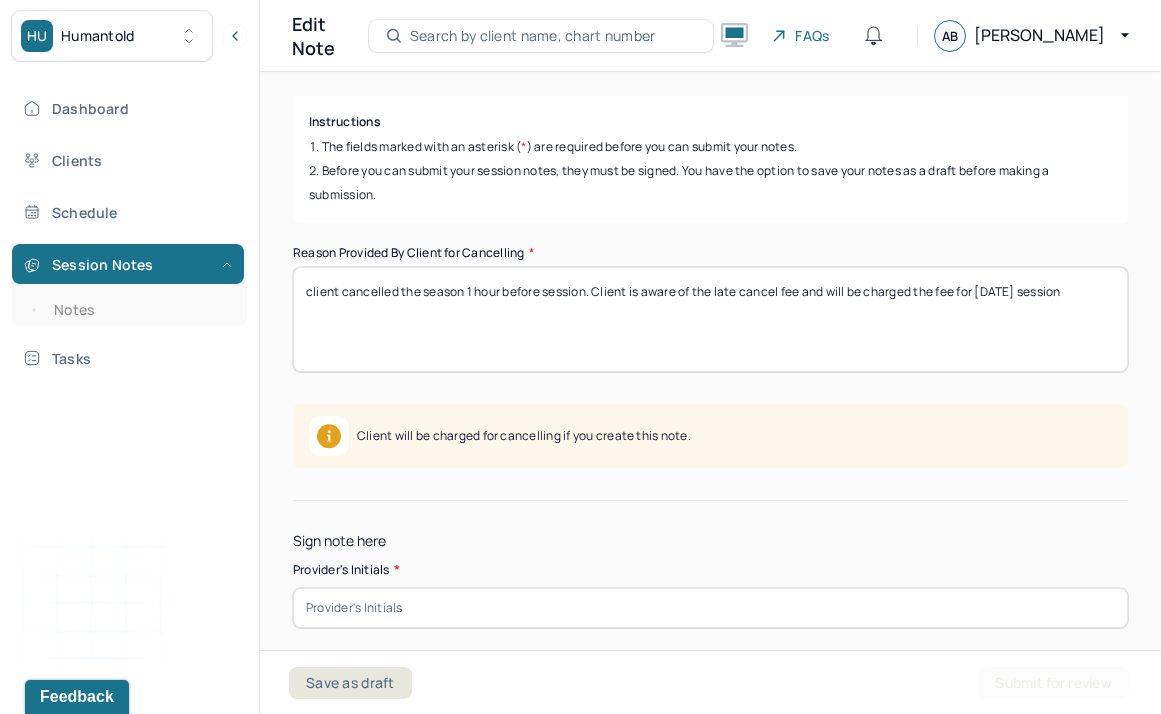 scroll, scrollTop: 259, scrollLeft: 0, axis: vertical 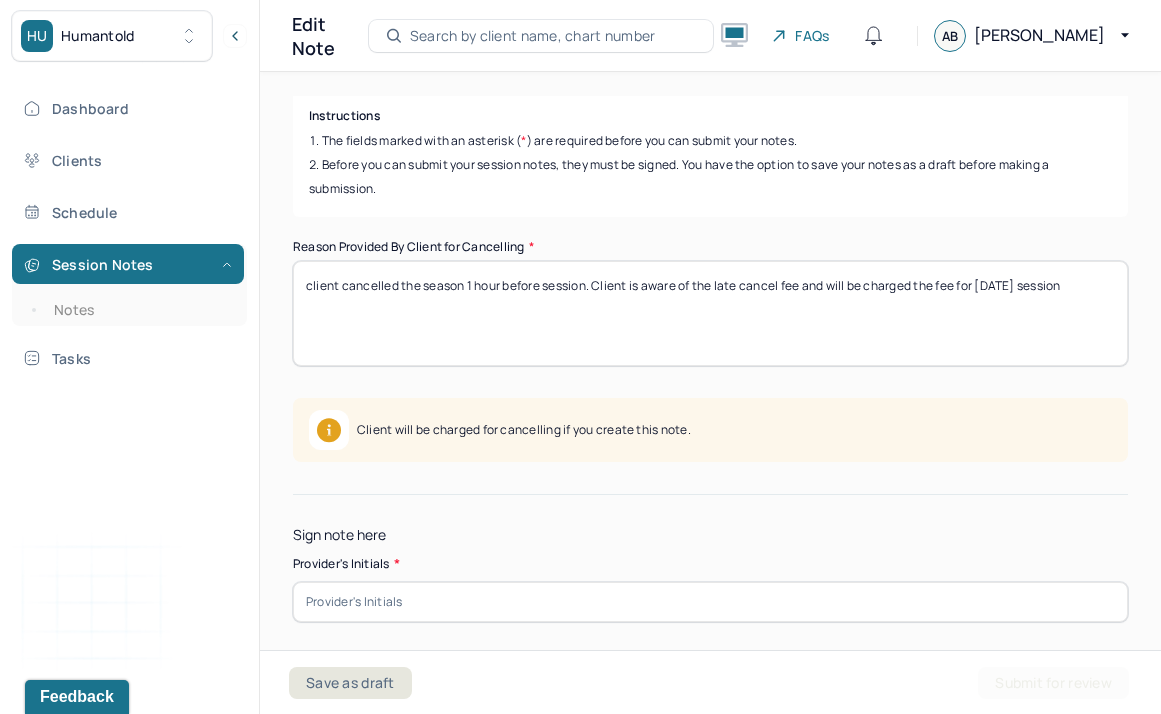 type on "client cancelled the season 1 hour before session. Client is aware of the late cancel fee and will be charged the fee for [DATE] session" 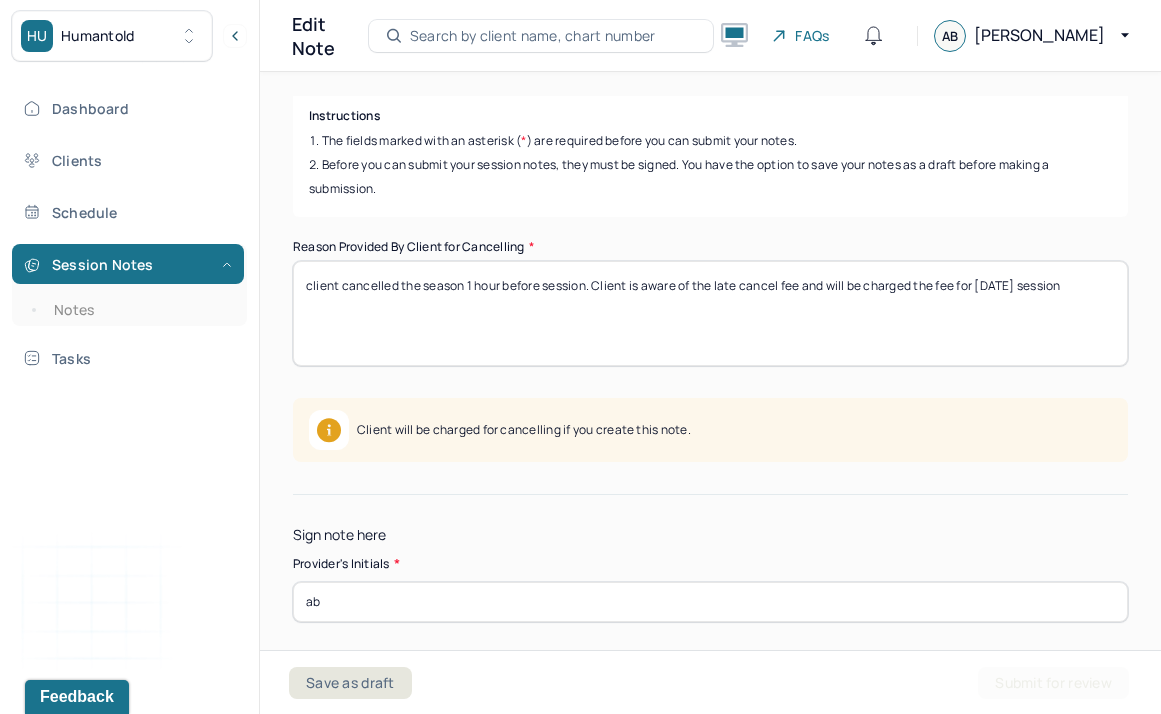 scroll, scrollTop: 350, scrollLeft: 0, axis: vertical 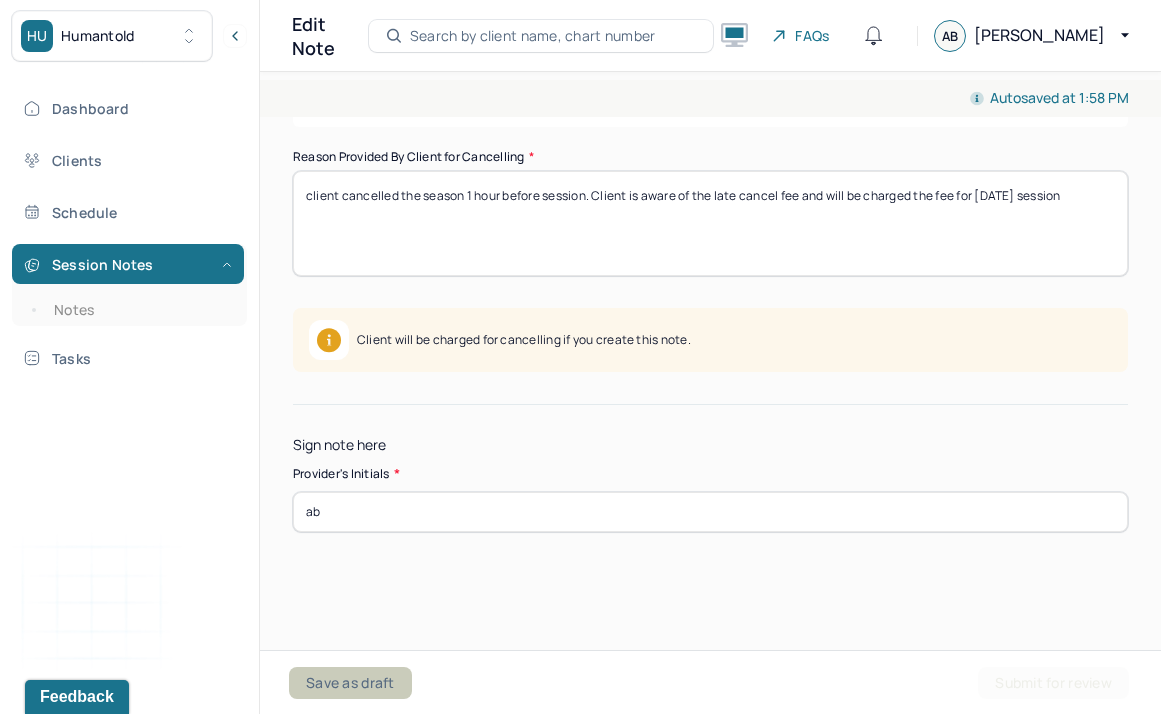 type on "ab" 